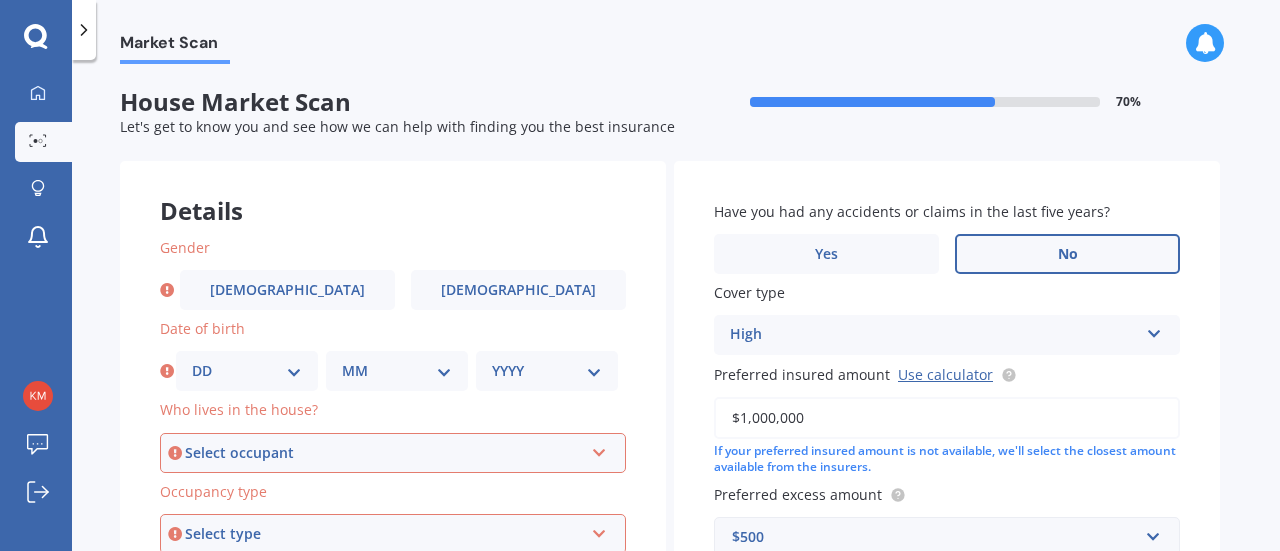 scroll, scrollTop: 0, scrollLeft: 0, axis: both 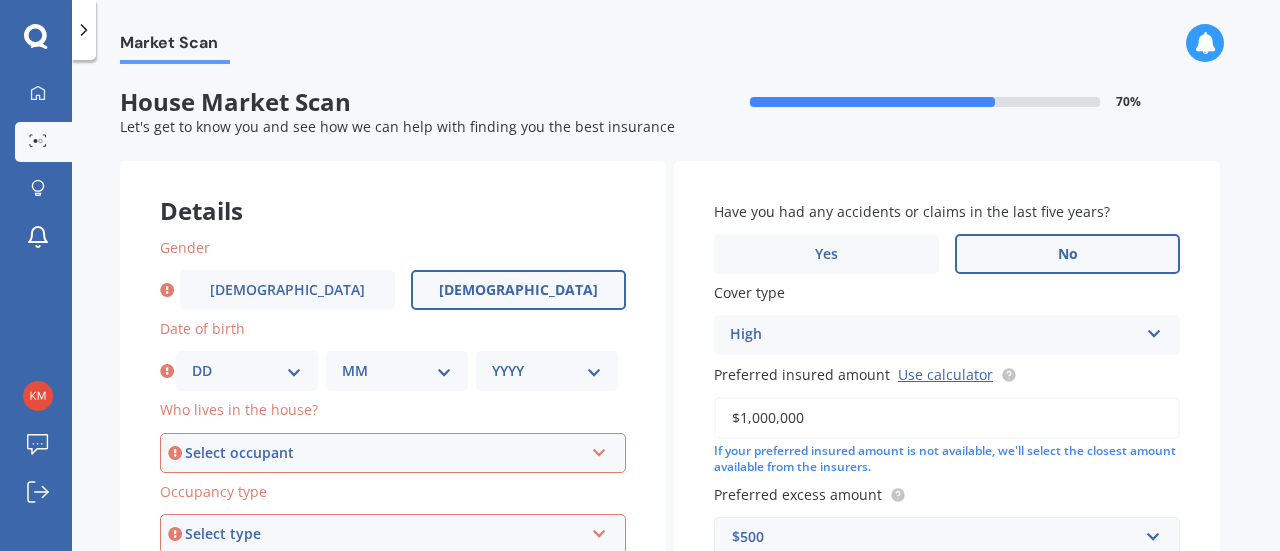 click on "[DEMOGRAPHIC_DATA]" at bounding box center [518, 290] 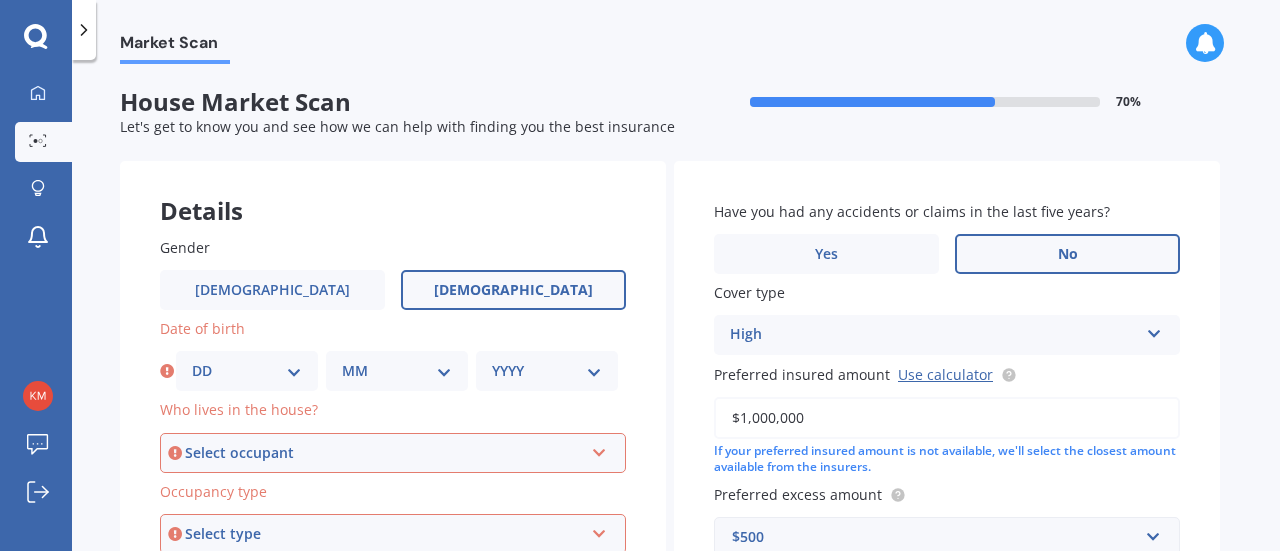 click on "DD 01 02 03 04 05 06 07 08 09 10 11 12 13 14 15 16 17 18 19 20 21 22 23 24 25 26 27 28 29 30 31" at bounding box center (247, 371) 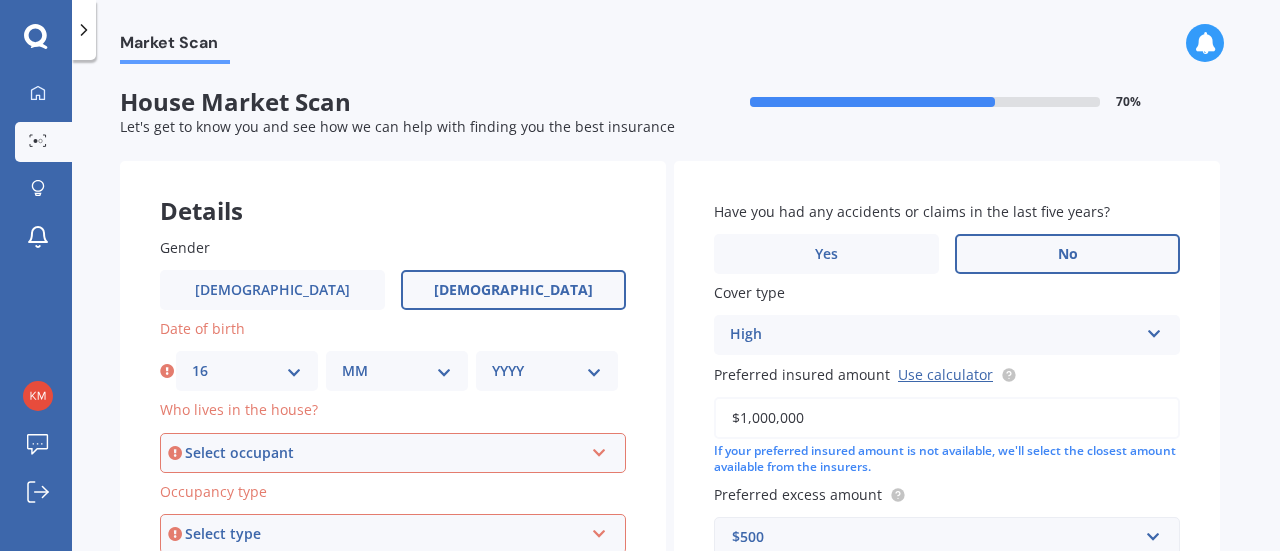 click on "DD 01 02 03 04 05 06 07 08 09 10 11 12 13 14 15 16 17 18 19 20 21 22 23 24 25 26 27 28 29 30 31" at bounding box center (247, 371) 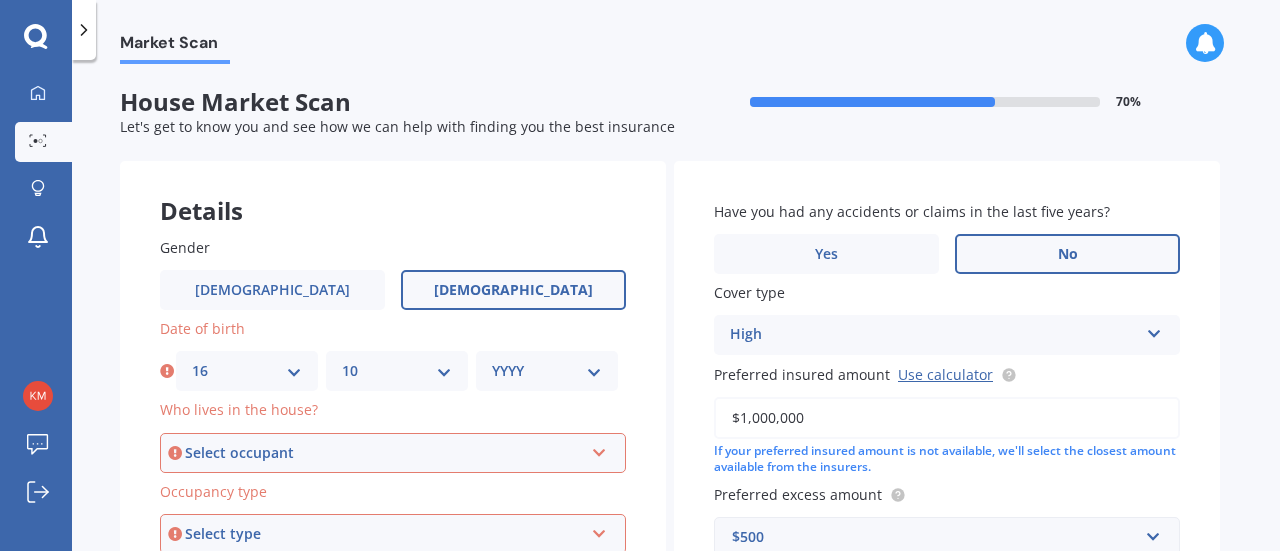 click on "MM 01 02 03 04 05 06 07 08 09 10 11 12" at bounding box center [397, 371] 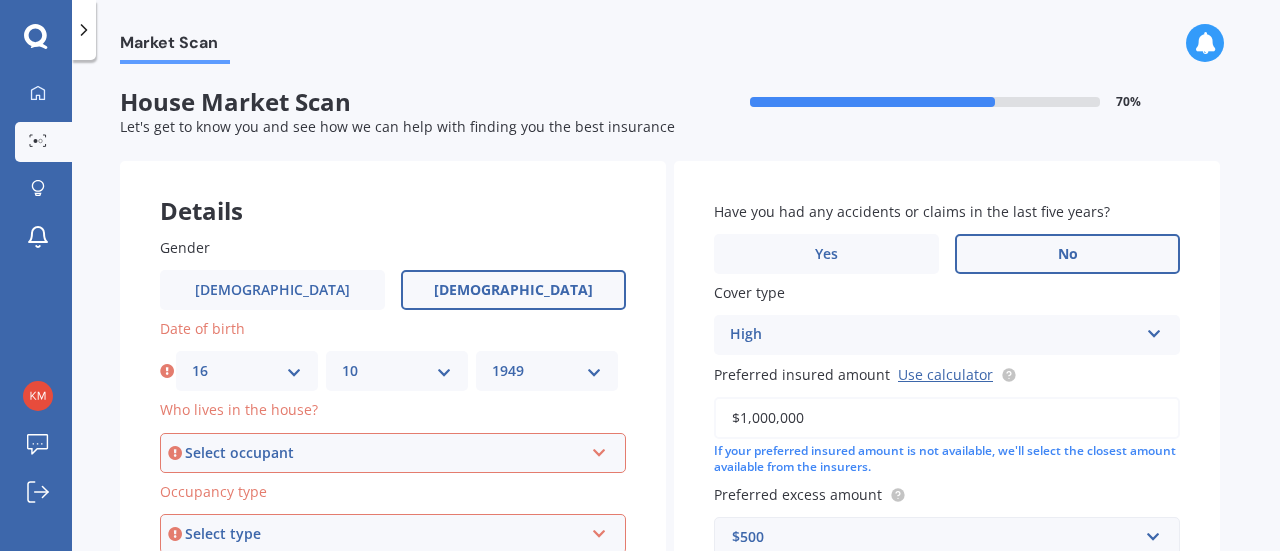 click on "YYYY 2009 2008 2007 2006 2005 2004 2003 2002 2001 2000 1999 1998 1997 1996 1995 1994 1993 1992 1991 1990 1989 1988 1987 1986 1985 1984 1983 1982 1981 1980 1979 1978 1977 1976 1975 1974 1973 1972 1971 1970 1969 1968 1967 1966 1965 1964 1963 1962 1961 1960 1959 1958 1957 1956 1955 1954 1953 1952 1951 1950 1949 1948 1947 1946 1945 1944 1943 1942 1941 1940 1939 1938 1937 1936 1935 1934 1933 1932 1931 1930 1929 1928 1927 1926 1925 1924 1923 1922 1921 1920 1919 1918 1917 1916 1915 1914 1913 1912 1911 1910" at bounding box center [547, 371] 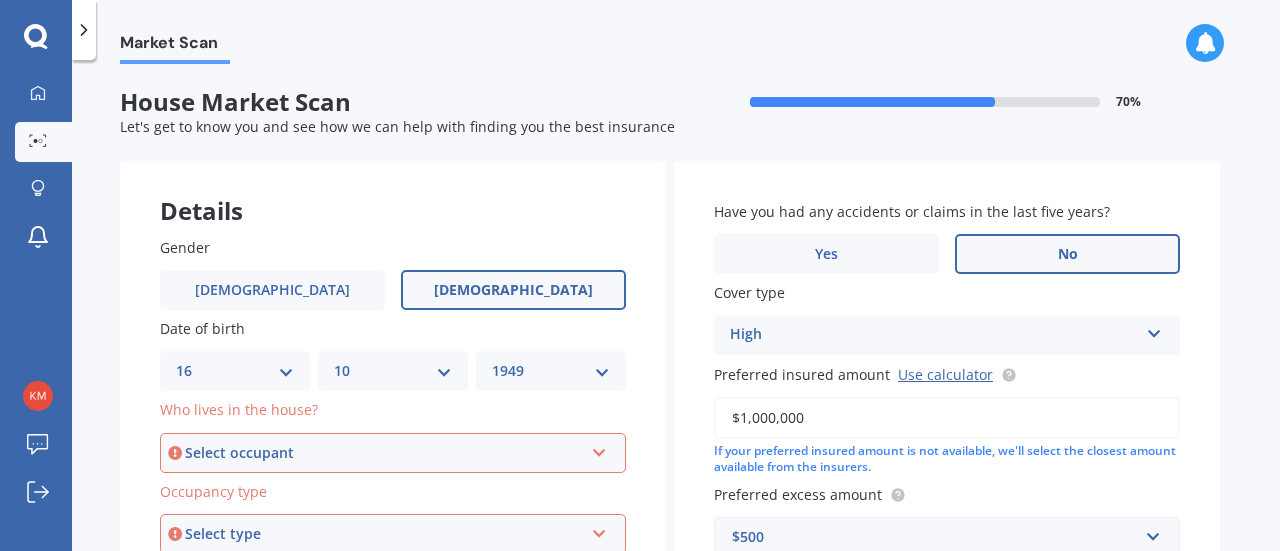 click at bounding box center (599, 449) 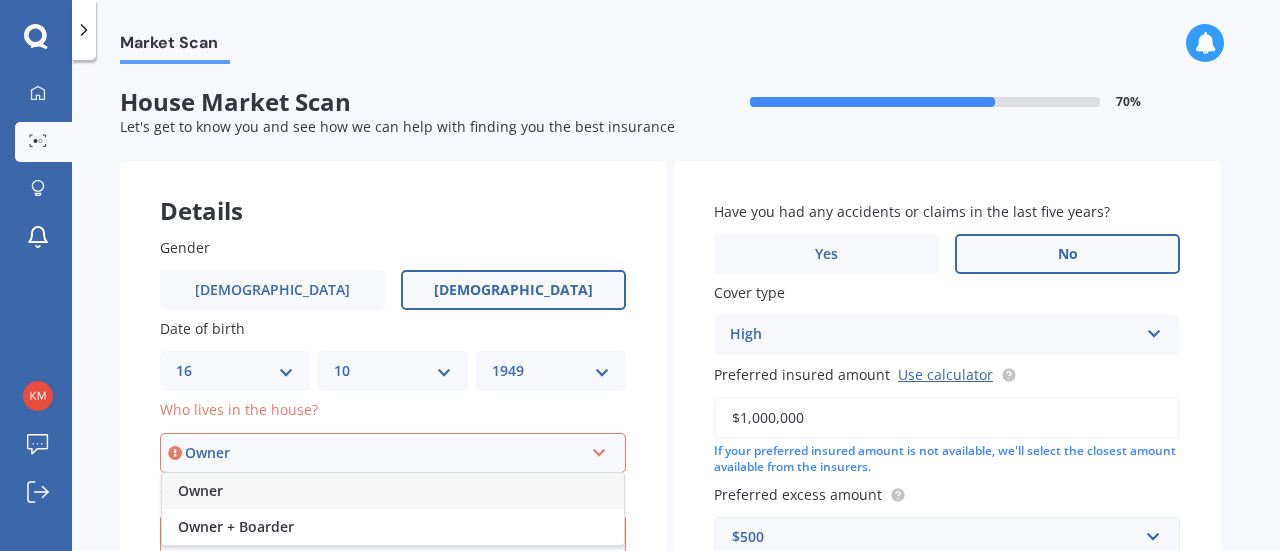 click on "Owner" at bounding box center (200, 490) 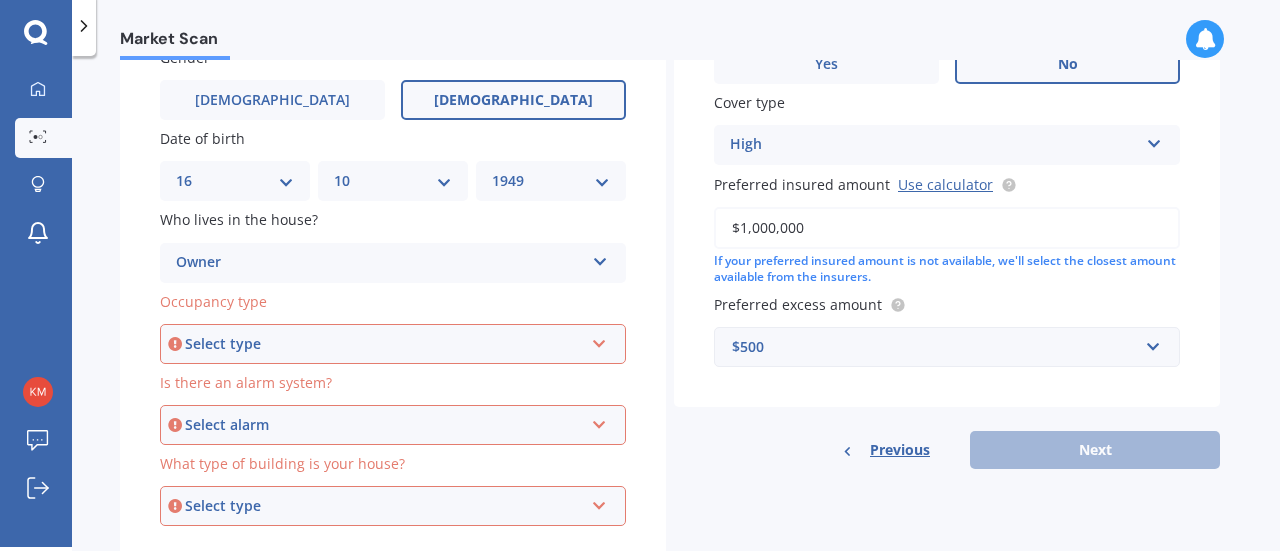 scroll, scrollTop: 200, scrollLeft: 0, axis: vertical 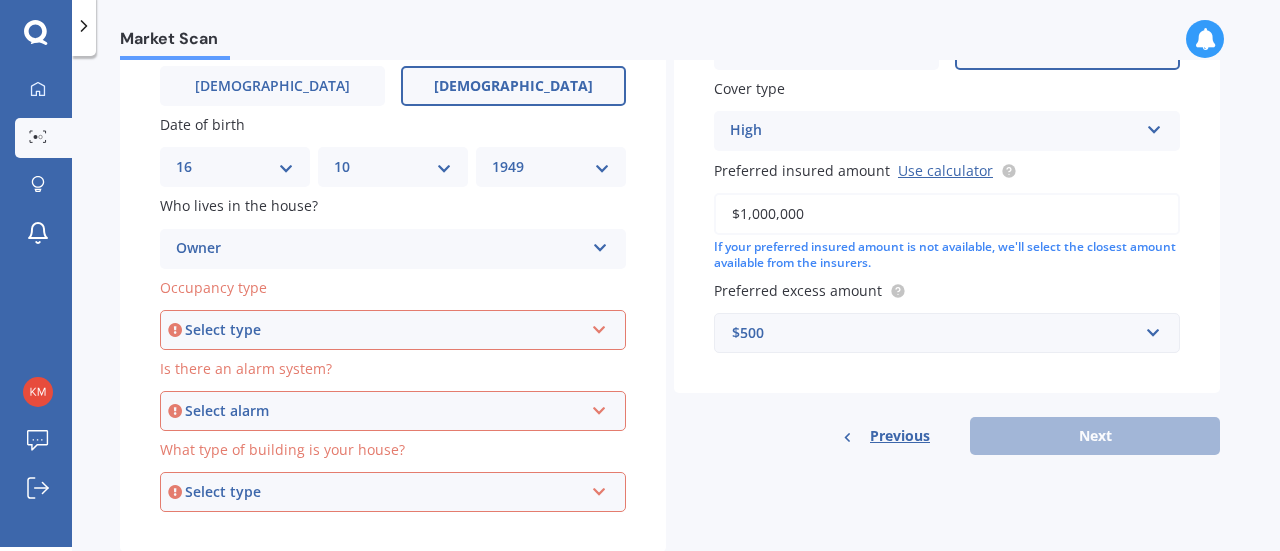 click at bounding box center (599, 326) 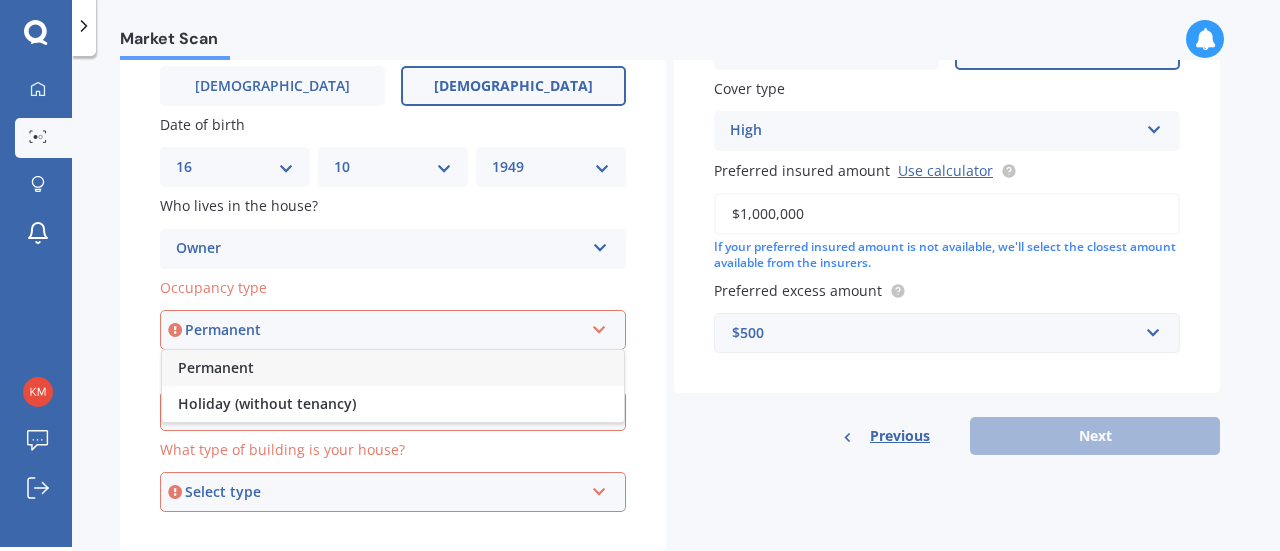 click on "Permanent" at bounding box center (216, 367) 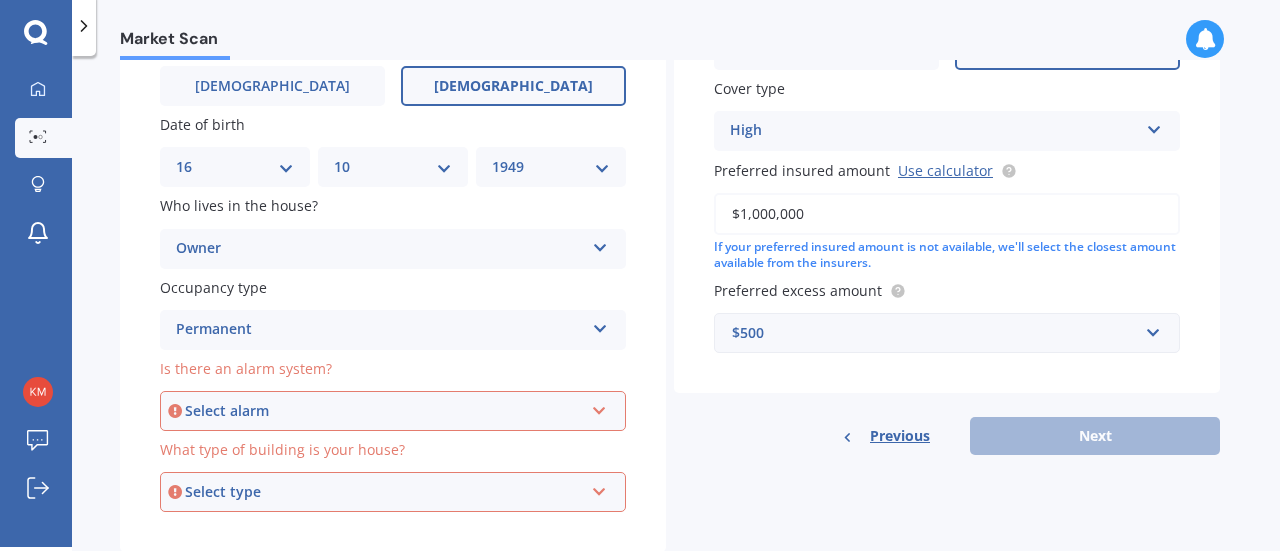 click at bounding box center [599, 407] 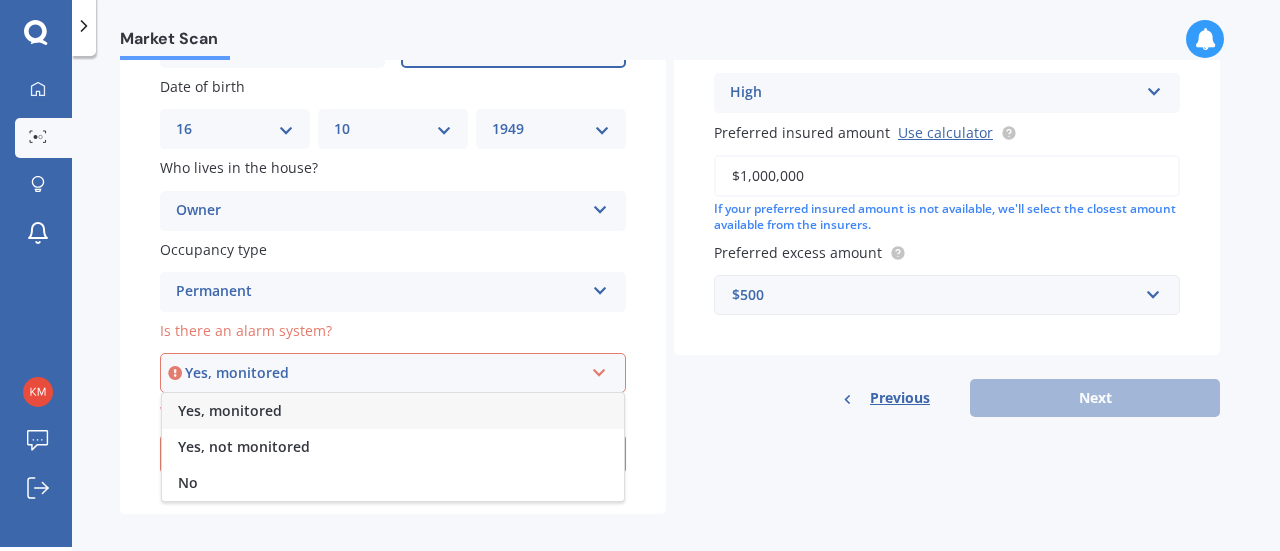 scroll, scrollTop: 258, scrollLeft: 0, axis: vertical 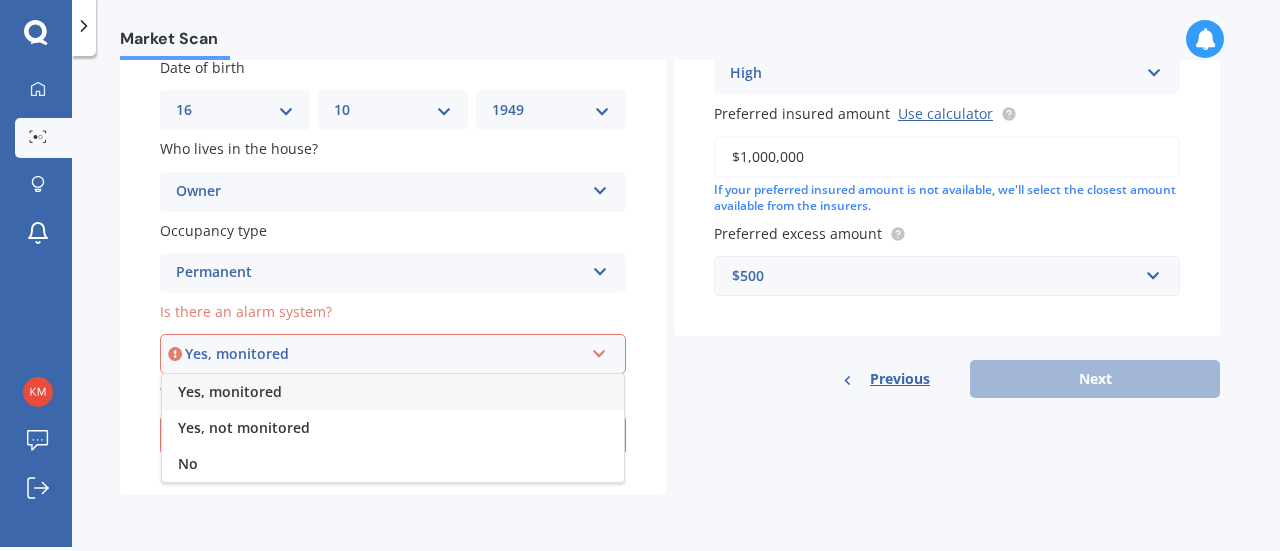 click on "Yes, monitored" at bounding box center [384, 354] 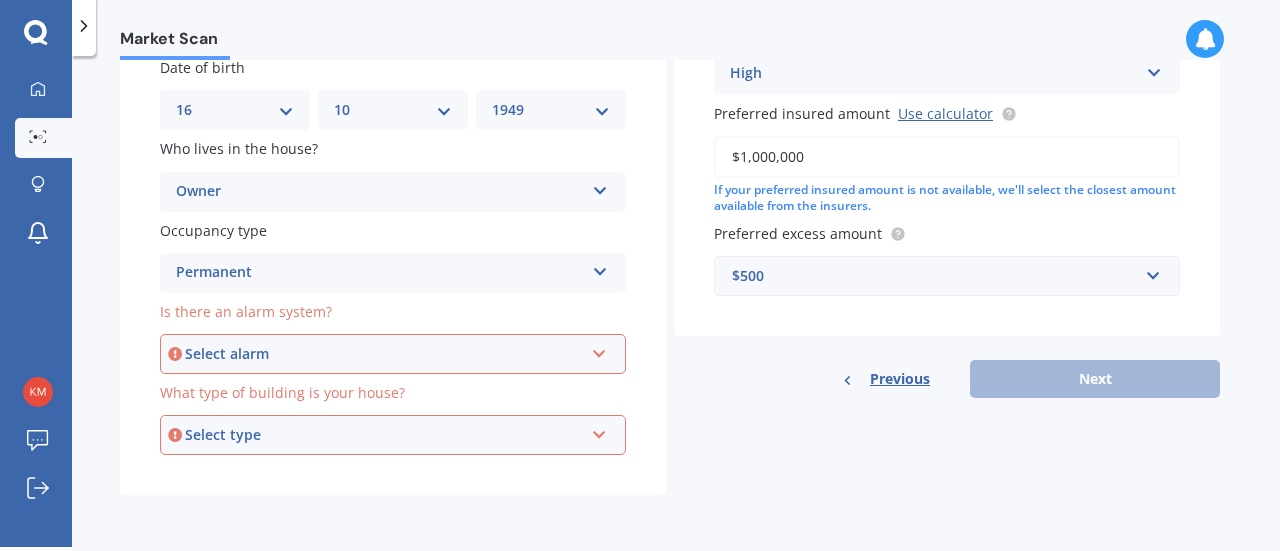 click at bounding box center [599, 431] 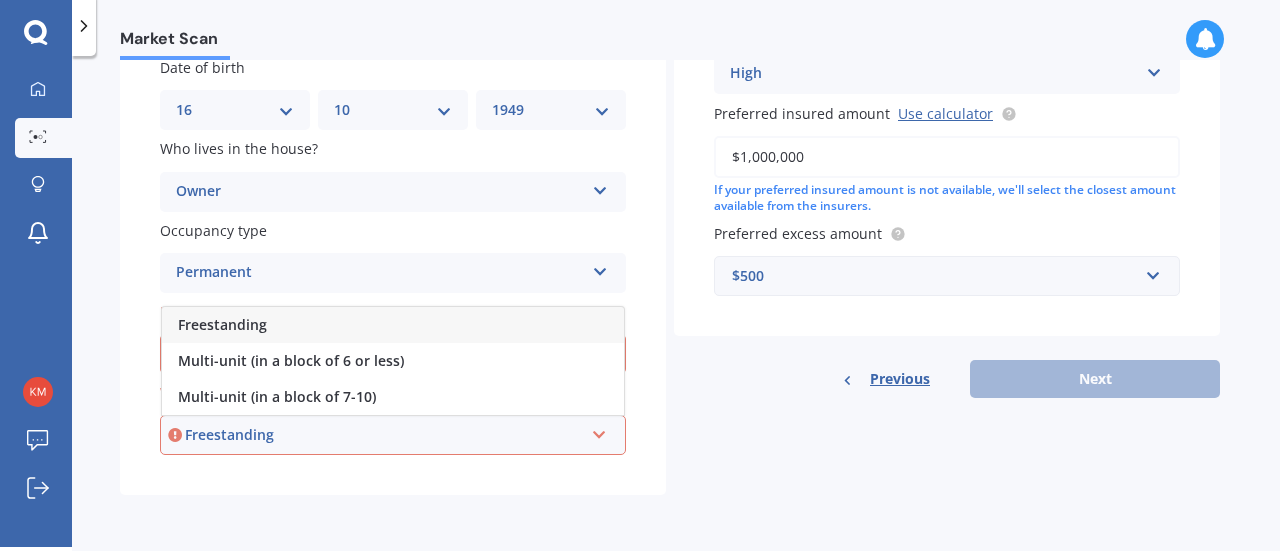 click on "Freestanding" at bounding box center [222, 324] 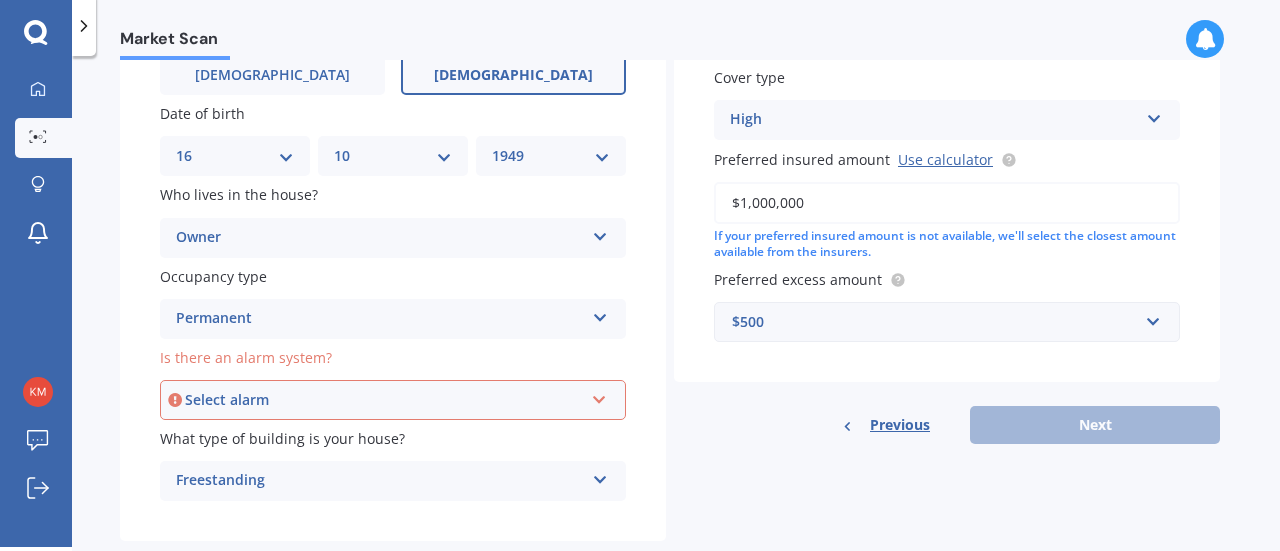 scroll, scrollTop: 258, scrollLeft: 0, axis: vertical 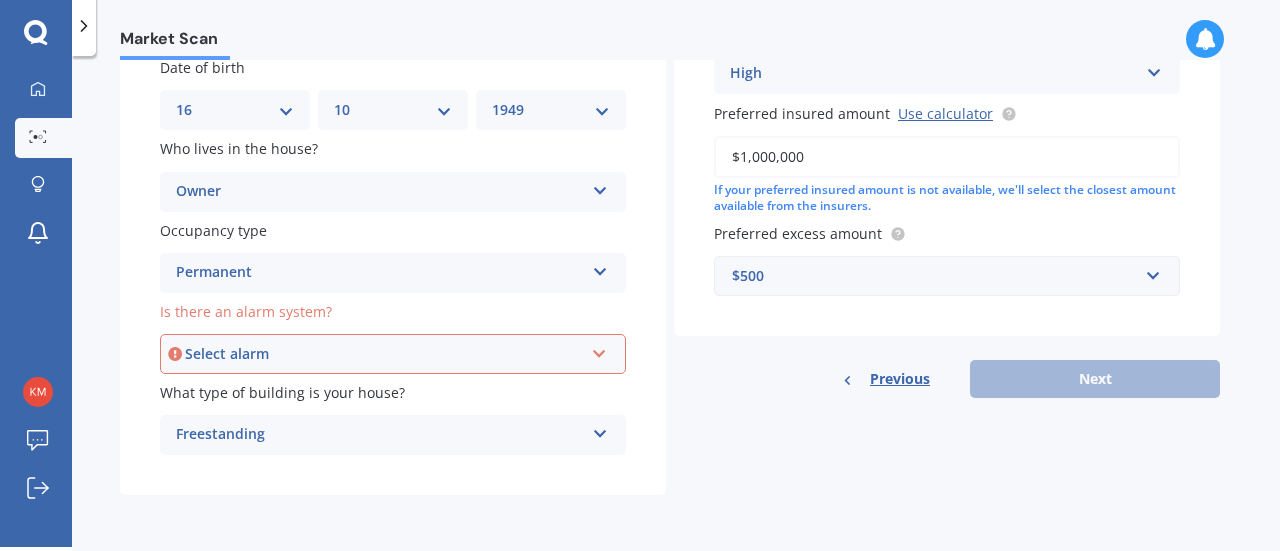 click at bounding box center [599, 350] 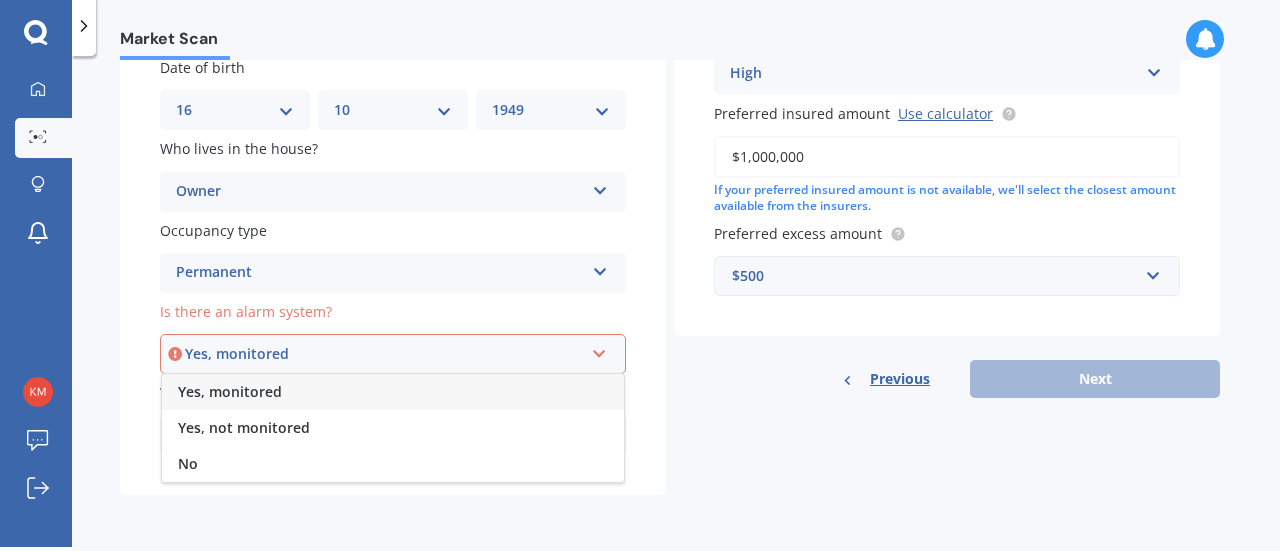click on "Yes, monitored" at bounding box center [393, 392] 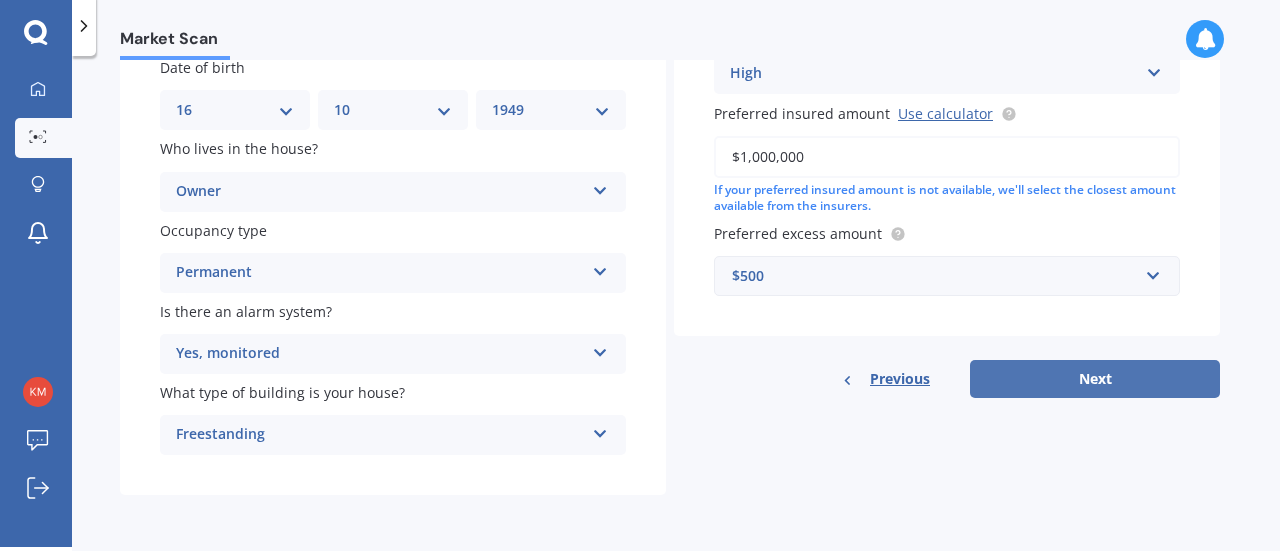 click on "Next" at bounding box center (1095, 379) 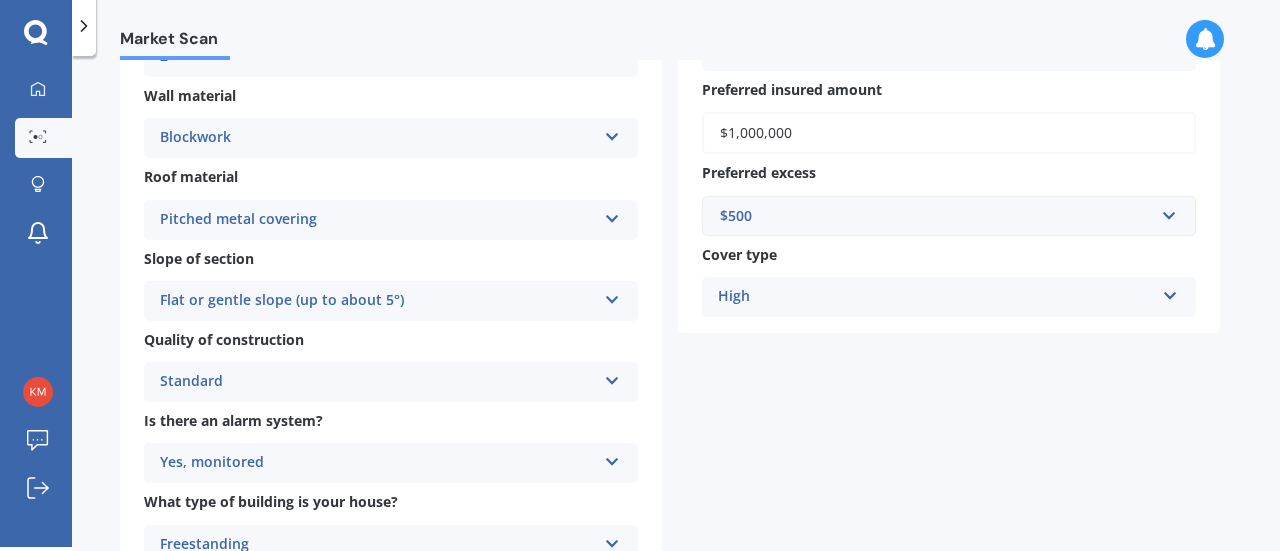 scroll, scrollTop: 600, scrollLeft: 0, axis: vertical 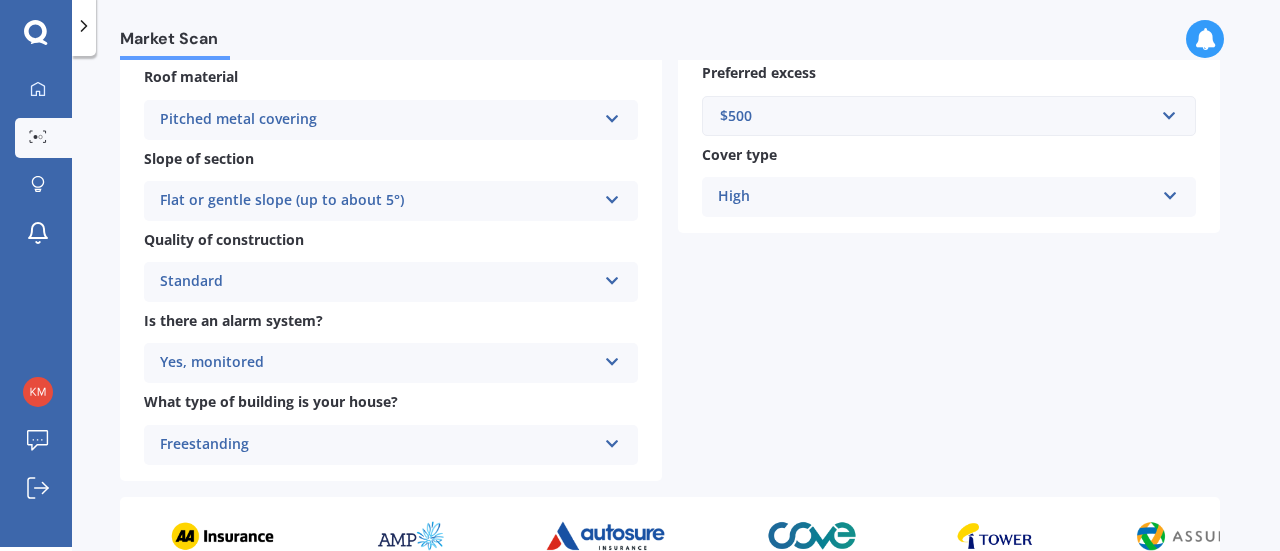 click at bounding box center [1170, 192] 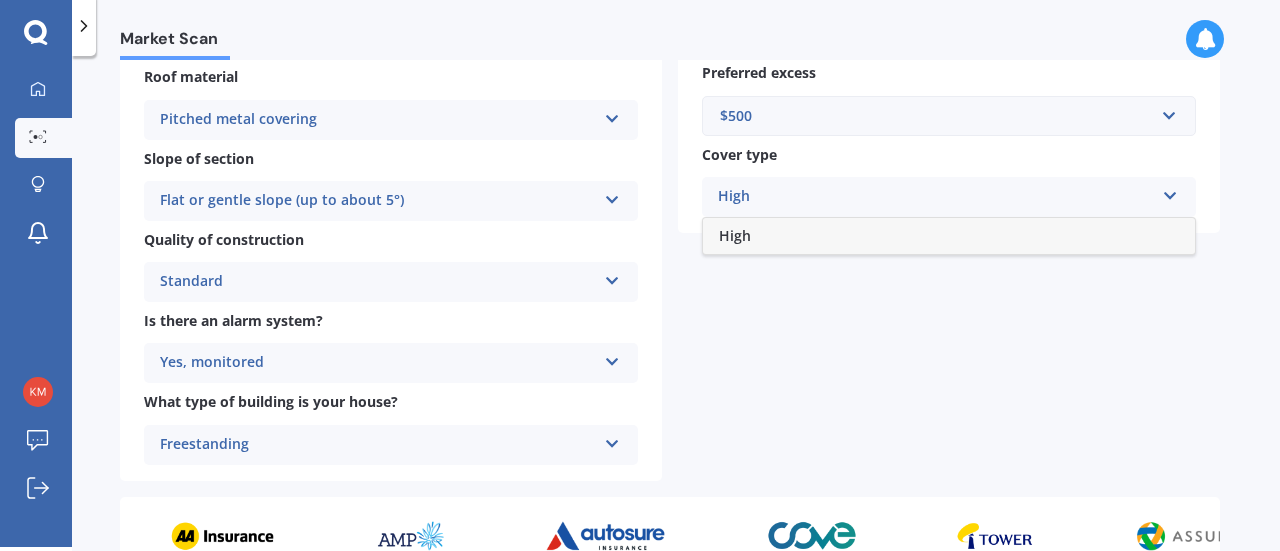 click on "Address [STREET_ADDRESS] Original year built 2006 No. of storeys 1 1 2 3 4 5+ Floor area of the house (m²) 221 No. of covered car spaces 2 0 1 2 3 4 5+ Wall material Blockwork Artificial weatherboard/plank cladding Blockwork Brick veneer Double brick Mud brick Other Rockcote/EPS Sheet cladding Solid brickwork Stonework solid Stonework veneer Stucco Weatherboard/plank cladding Roof material Pitched metal covering Flat fibre cement Flat membrane Flat metal covering Pitched concrete tiles Pitched fibre cement covering Pitched metal covering Pitched slate Pitched terracotta tiles Pitched timber shingles Other Slope of section Flat or gentle slope (up to about 5°) Flat or gentle slope (up to about 5°) Moderate slope (about 15°) Severe slope (35° or more) Quality of construction Standard Standard High Prestige Is there an alarm system? Yes, monitored Yes, monitored Yes, not monitored No What type of building is your house? Freestanding Freestanding Gender" at bounding box center [670, 19] 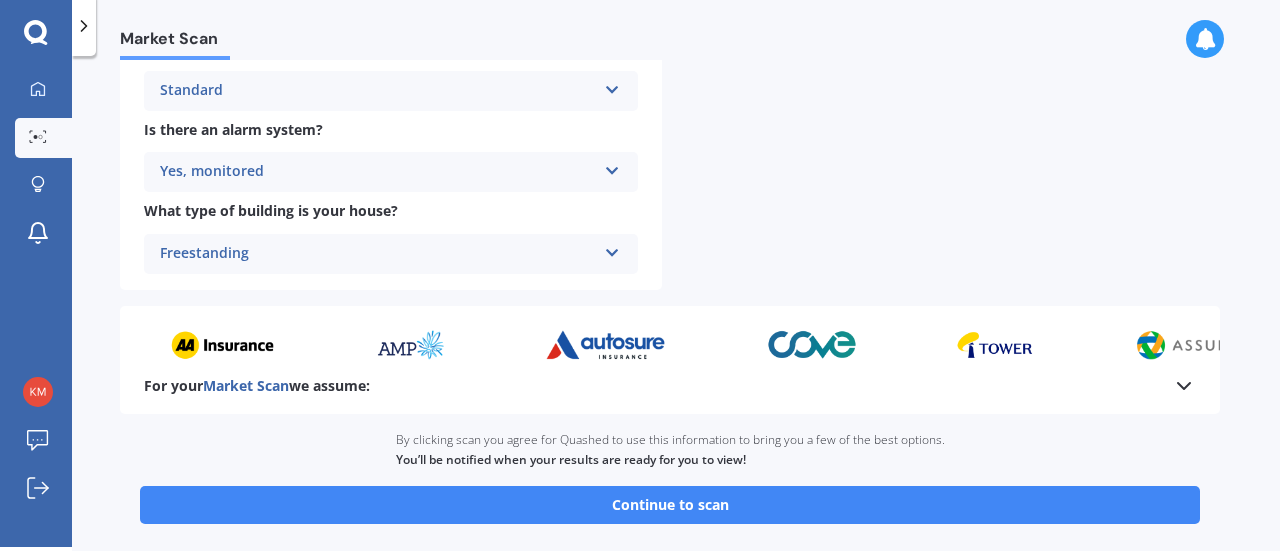 scroll, scrollTop: 892, scrollLeft: 0, axis: vertical 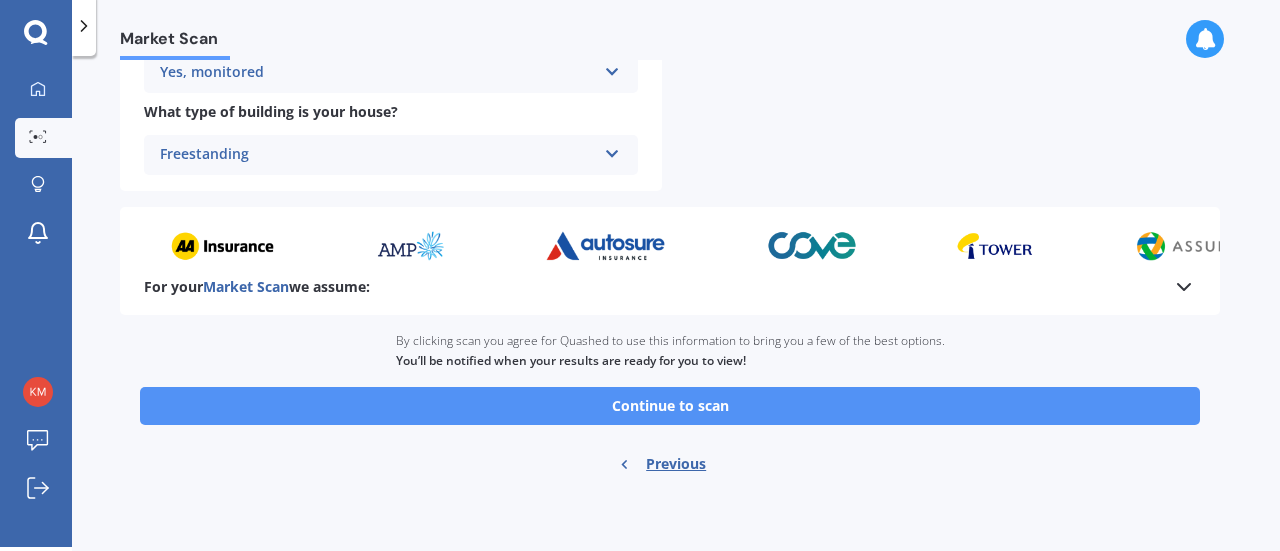 click on "Continue to scan" at bounding box center [670, 406] 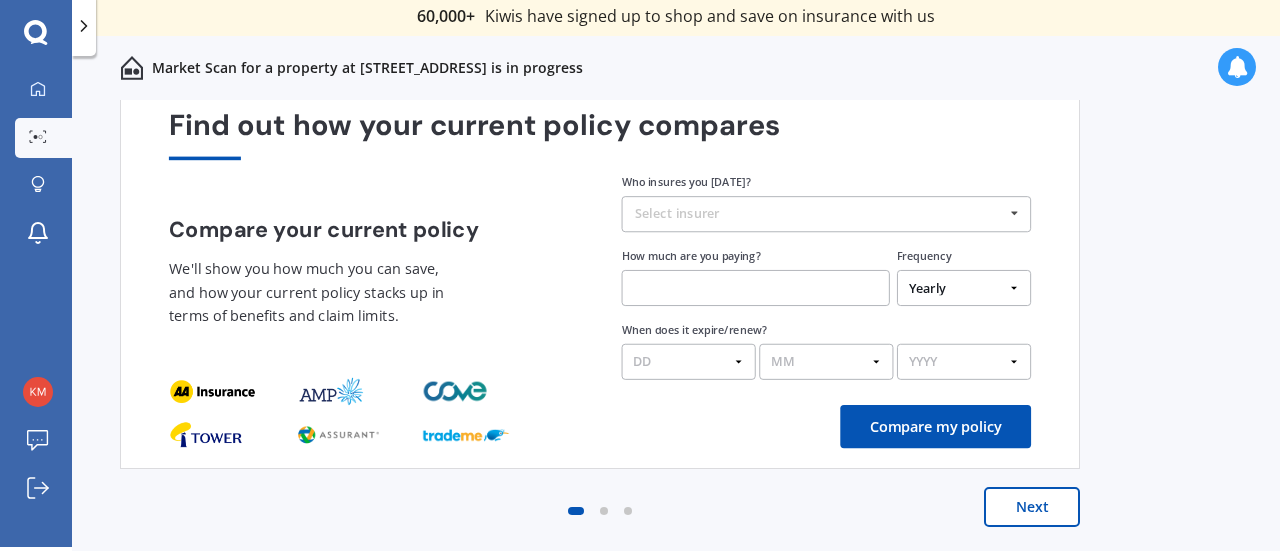 scroll, scrollTop: 0, scrollLeft: 0, axis: both 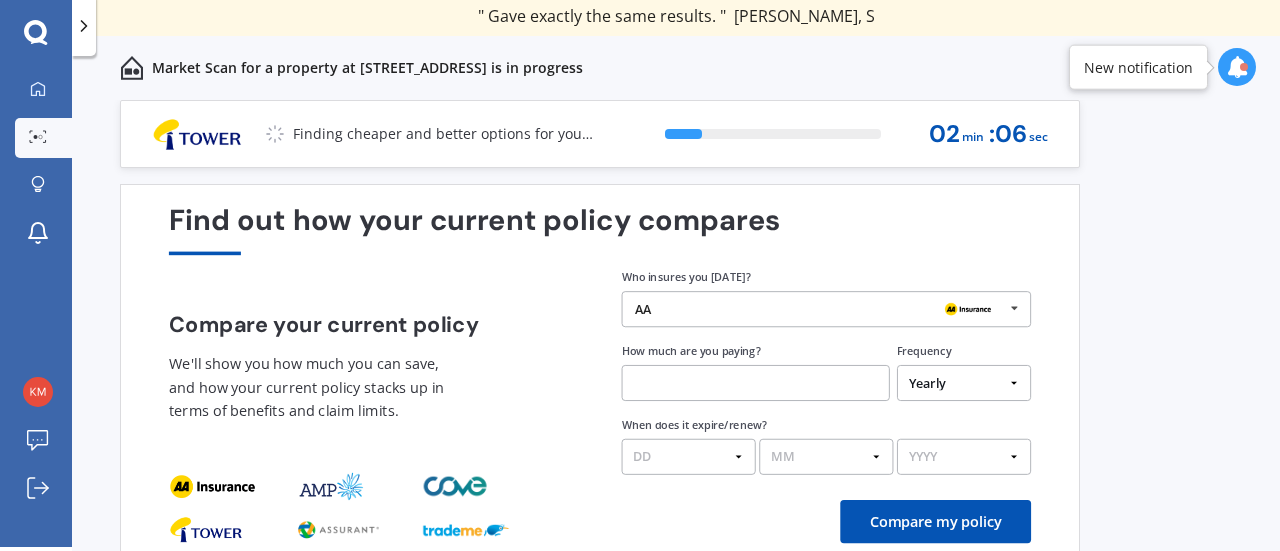 click at bounding box center [1014, 308] 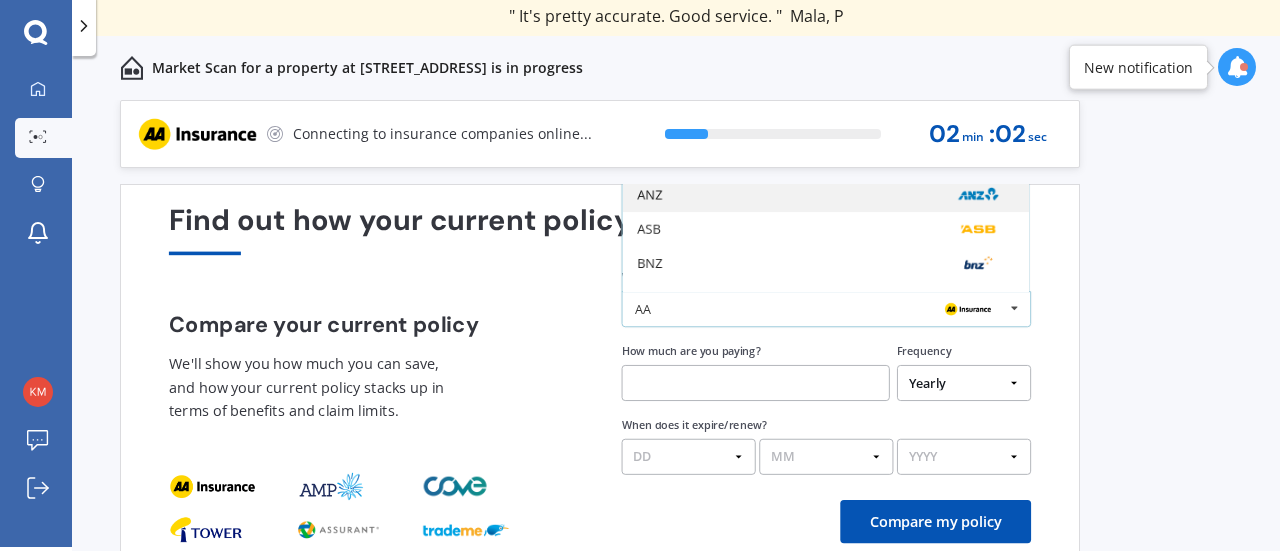 scroll, scrollTop: 130, scrollLeft: 0, axis: vertical 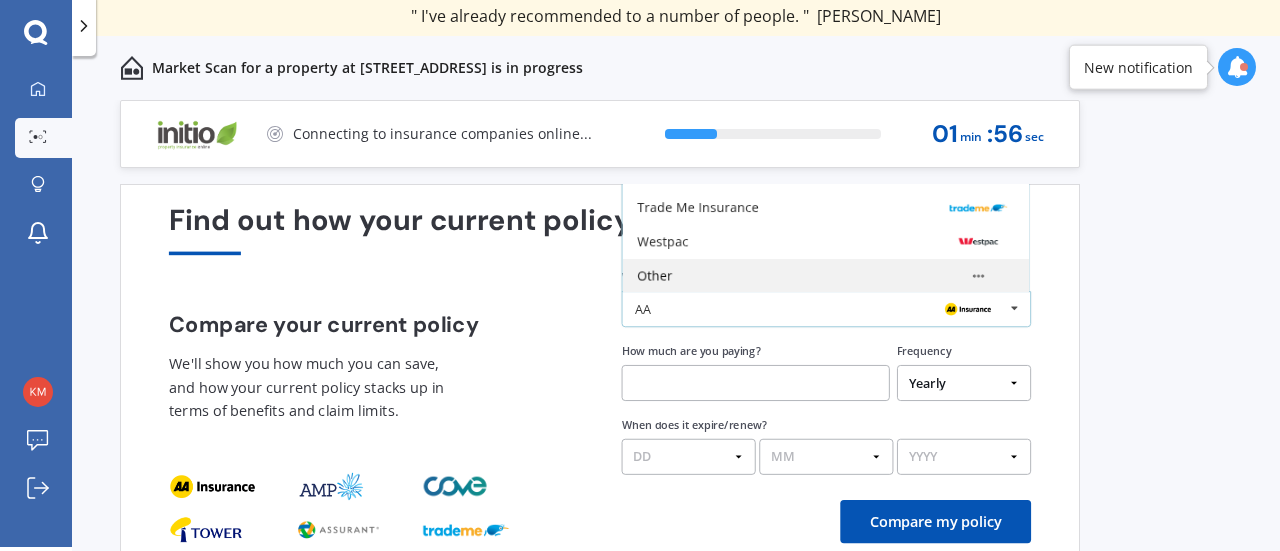 click on "Other" at bounding box center [825, 276] 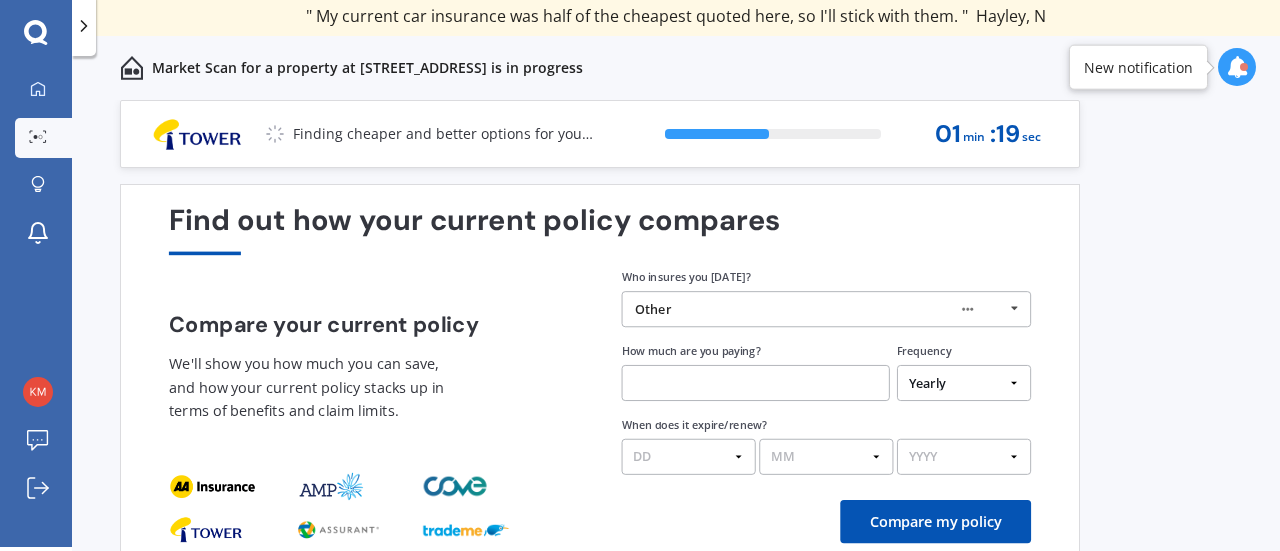 click at bounding box center (756, 383) 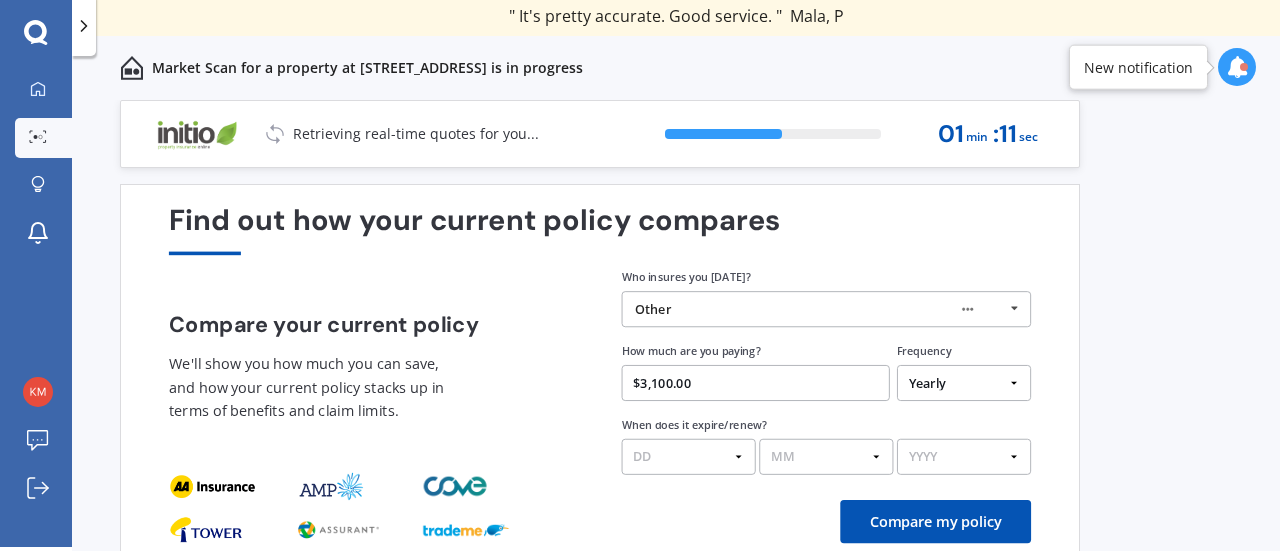 type on "$3,100.00" 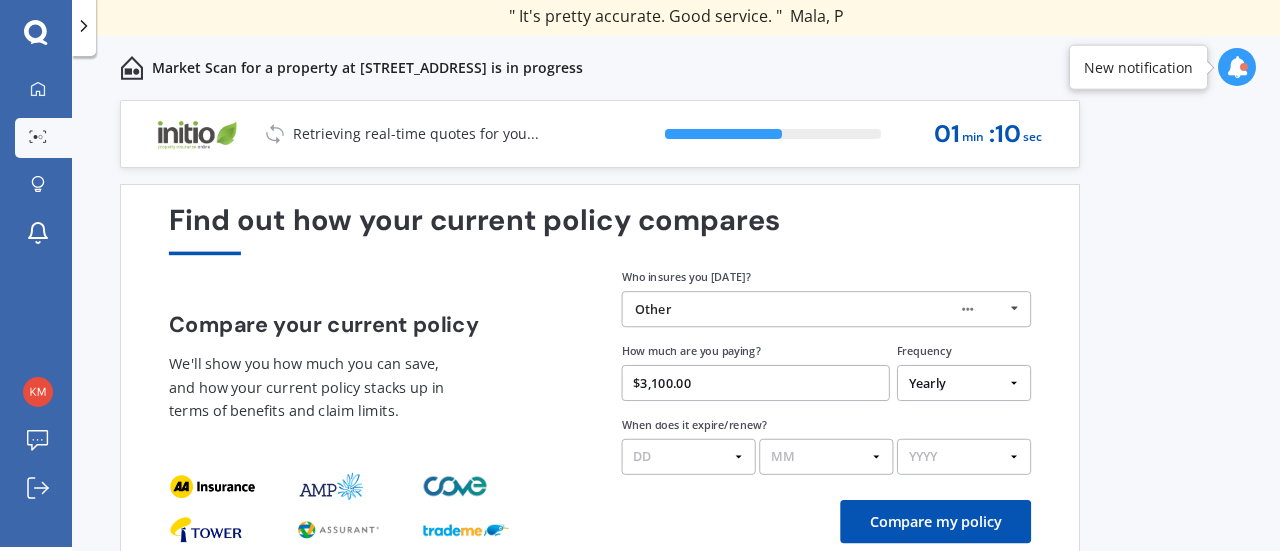 click on "DD 01 02 03 04 05 06 07 08 09 10 11 12 13 14 15 16 17 18 19 20 21 22 23 24 25 26 27 28 29 30 31" at bounding box center (689, 457) 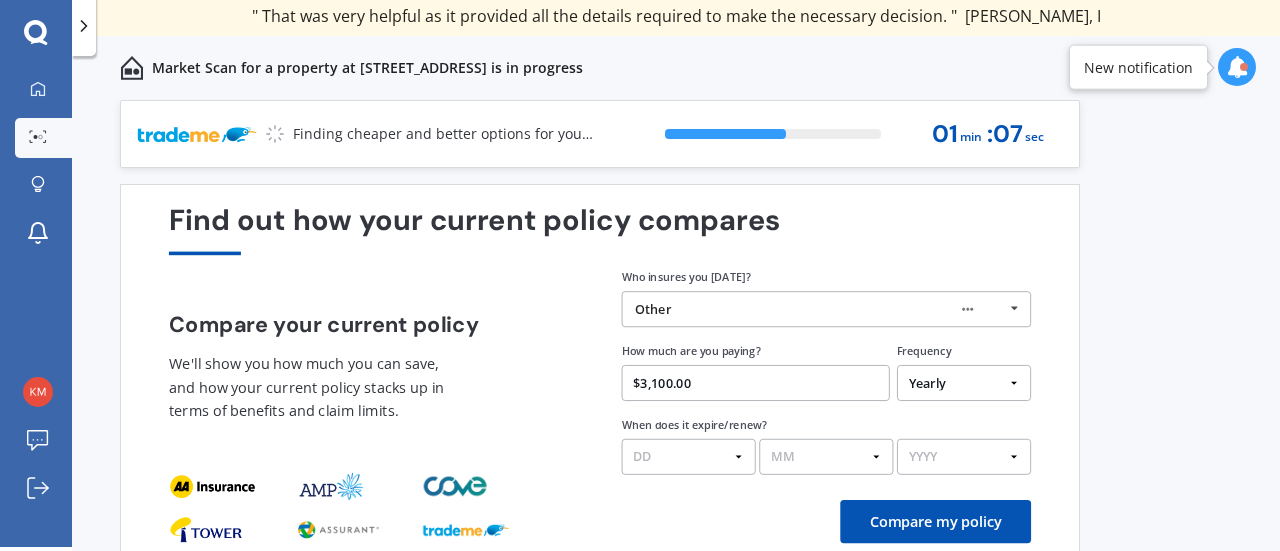 select on "16" 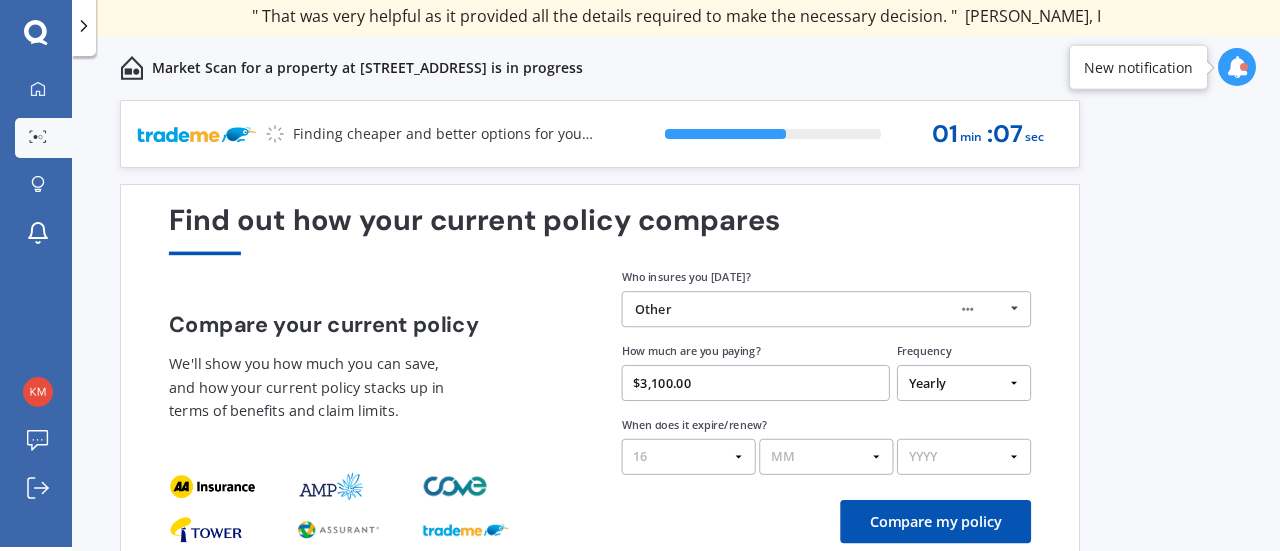 click on "DD 01 02 03 04 05 06 07 08 09 10 11 12 13 14 15 16 17 18 19 20 21 22 23 24 25 26 27 28 29 30 31" at bounding box center [689, 457] 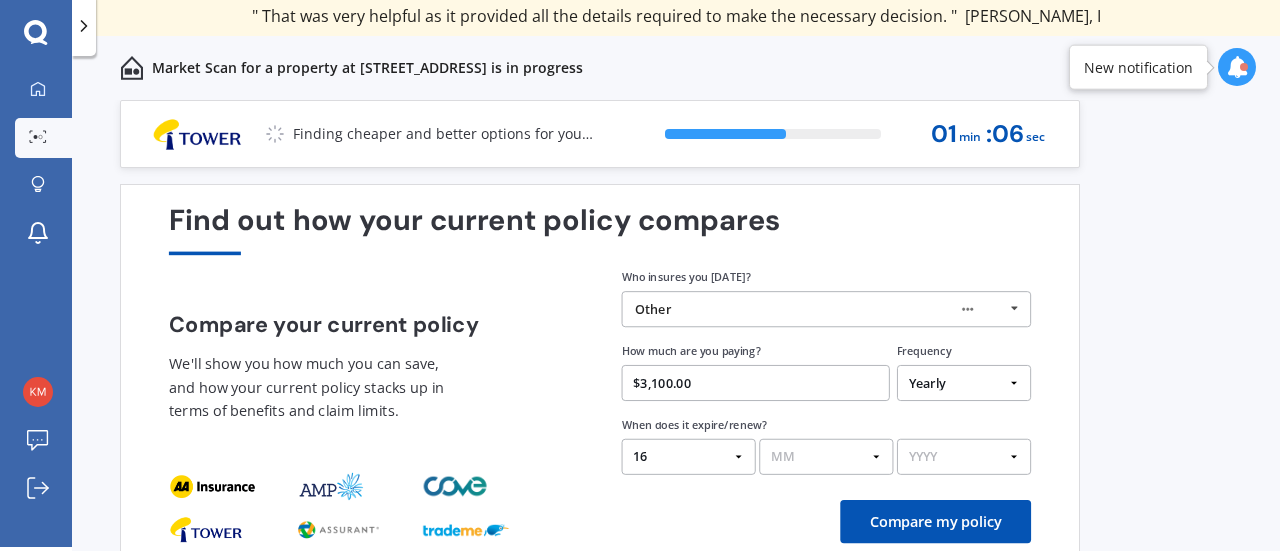 click on "MM 01 02 03 04 05 06 07 08 09 10 11 12" at bounding box center [826, 457] 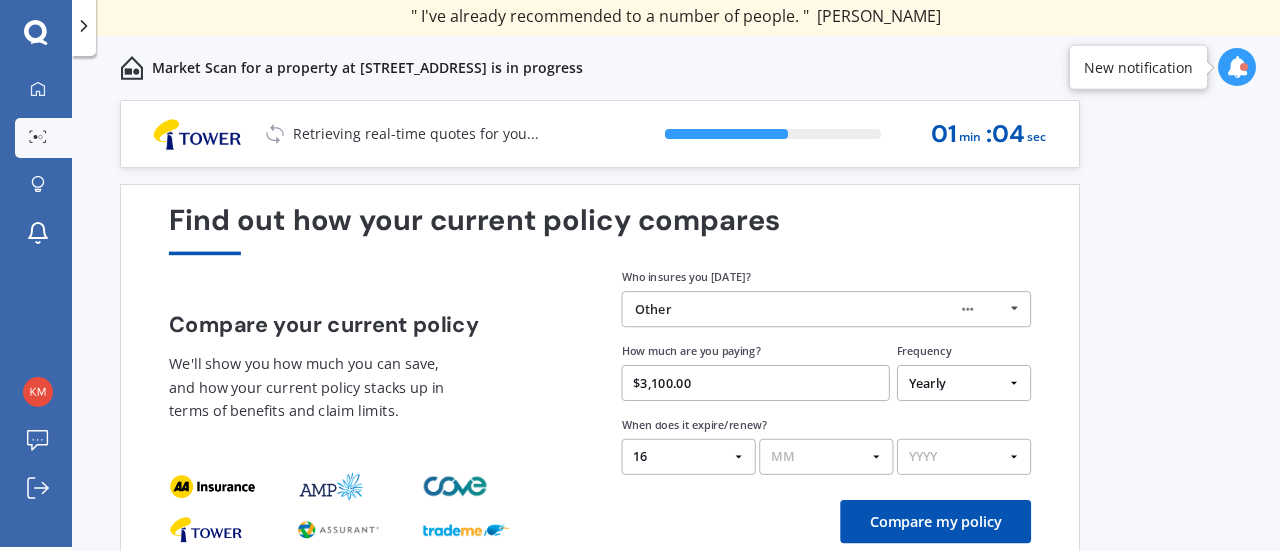 select on "07" 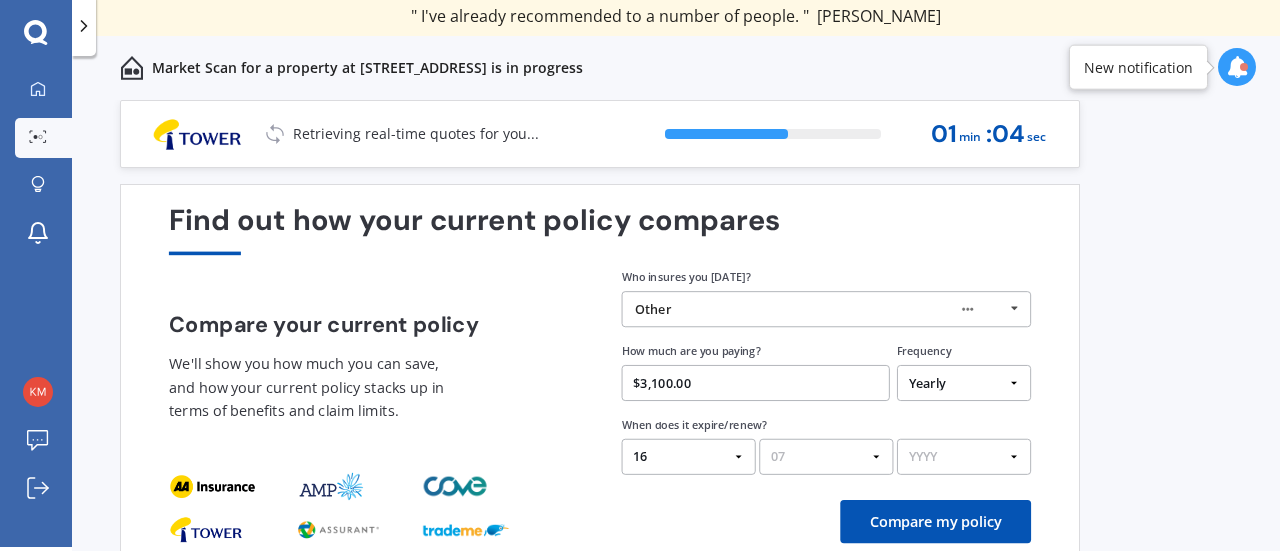 click on "MM 01 02 03 04 05 06 07 08 09 10 11 12" at bounding box center (826, 457) 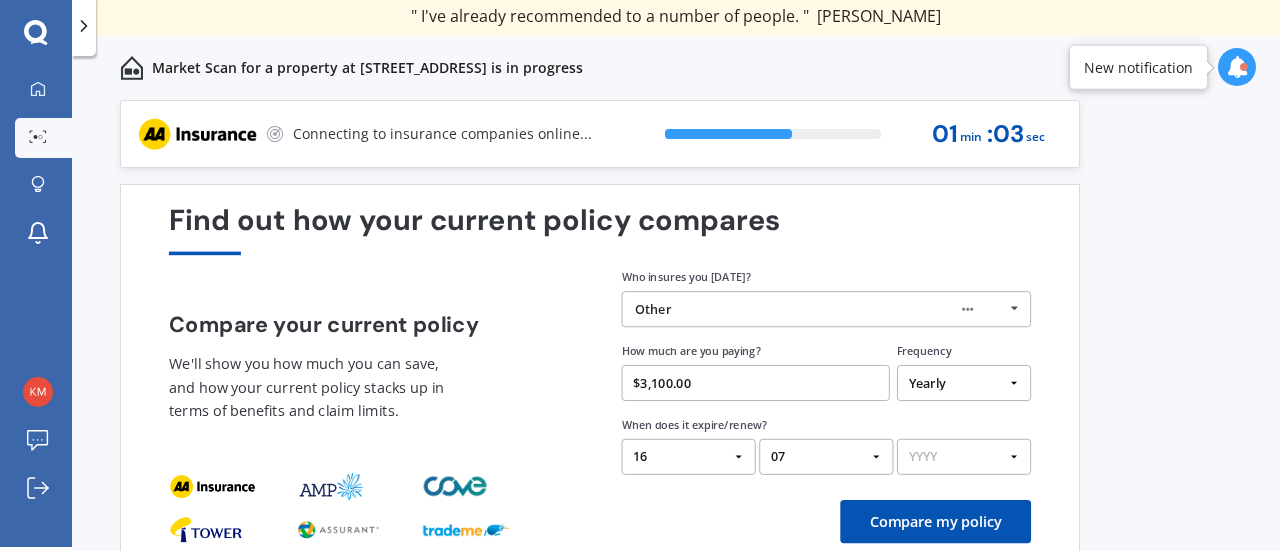 click on "YYYY 2026 2025 2024" at bounding box center [964, 457] 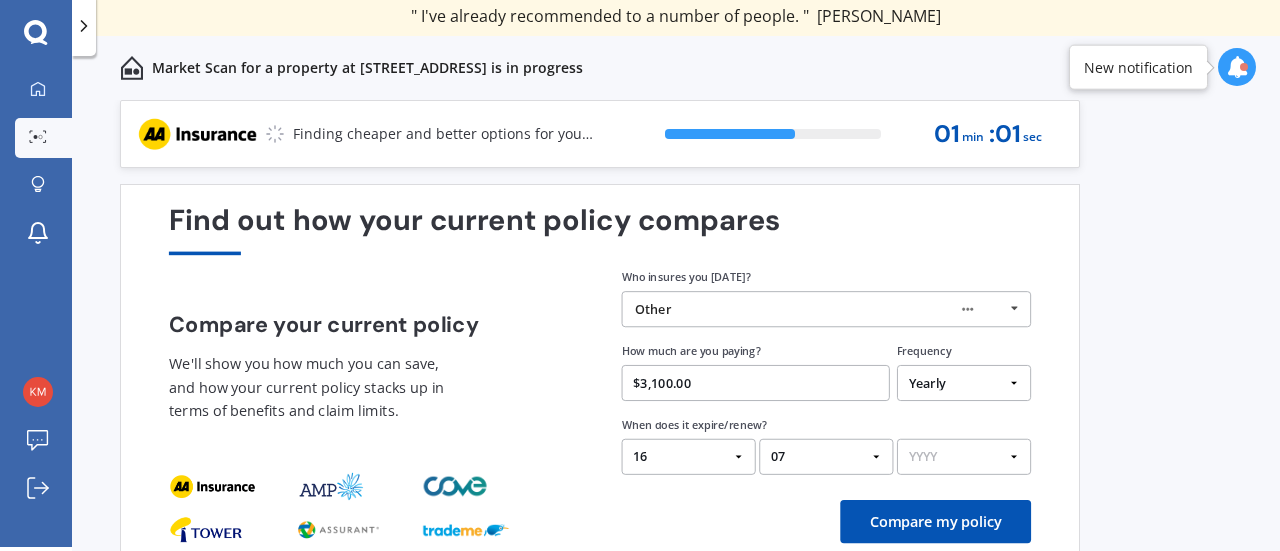 select on "2025" 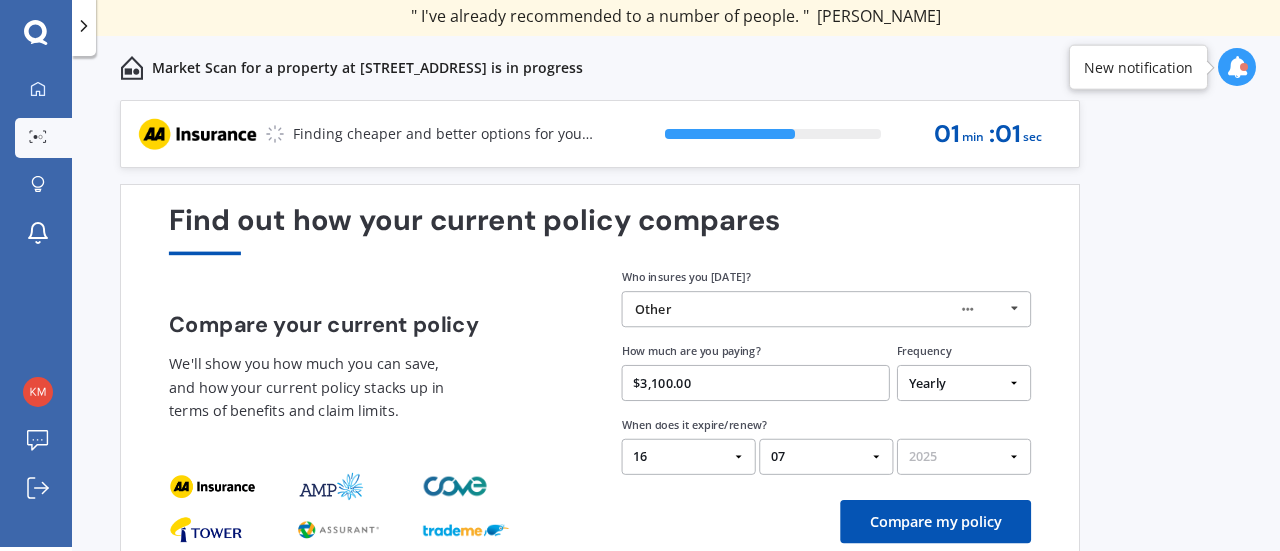 click on "YYYY 2026 2025 2024" at bounding box center (964, 457) 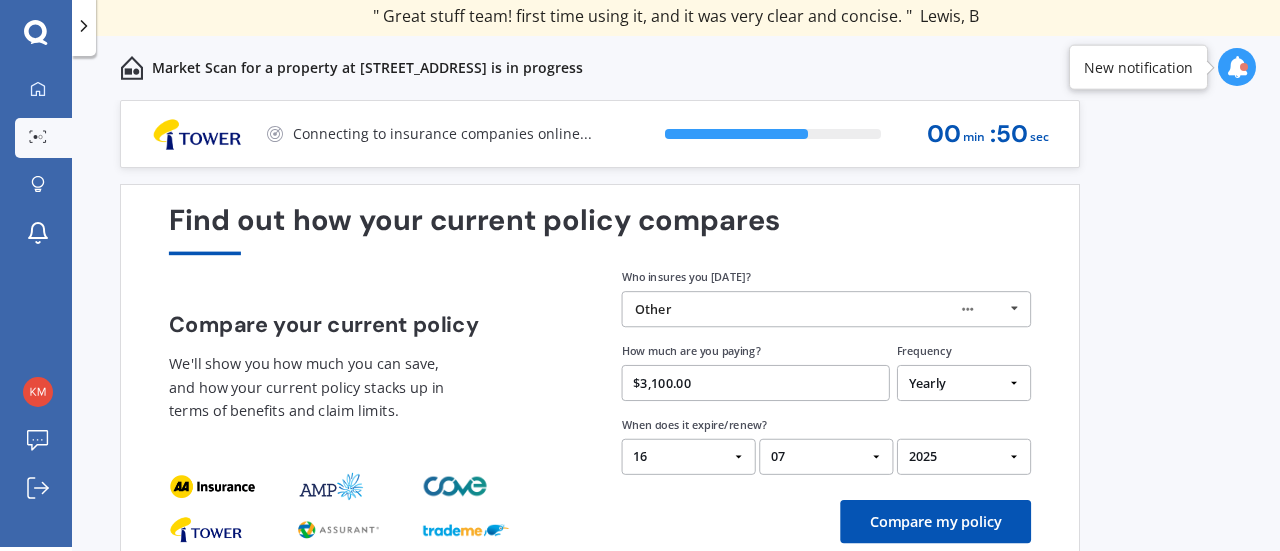 click on "DD 01 02 03 04 05 06 07 08 09 10 11 12 13 14 15 16 17 18 19 20 21 22 23 24 25 26 27 28 29 30 31" at bounding box center (689, 457) 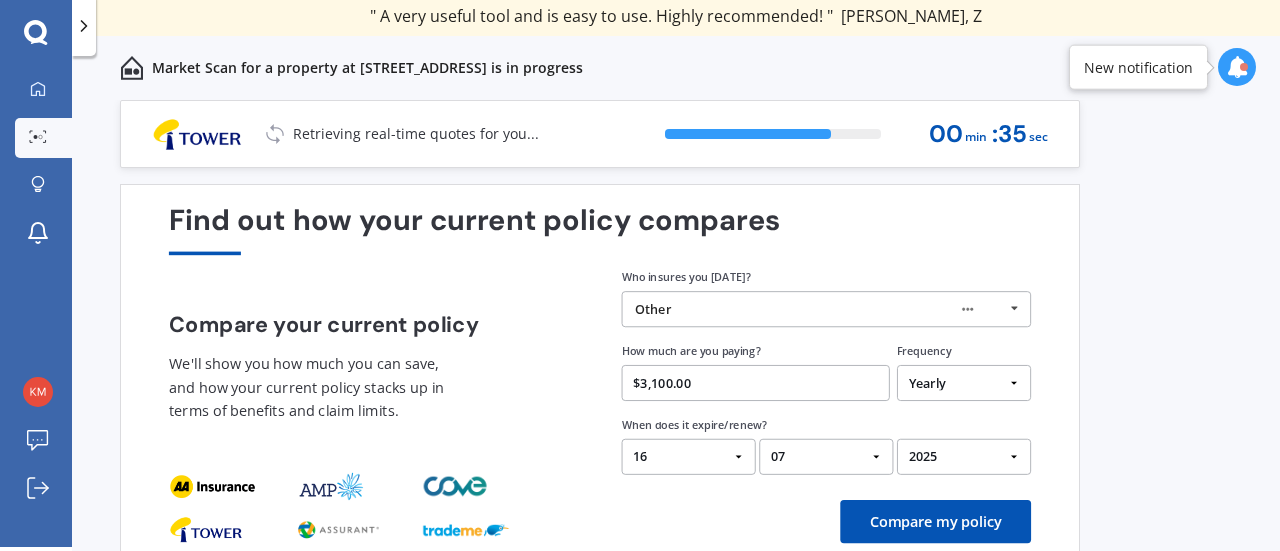 select on "28" 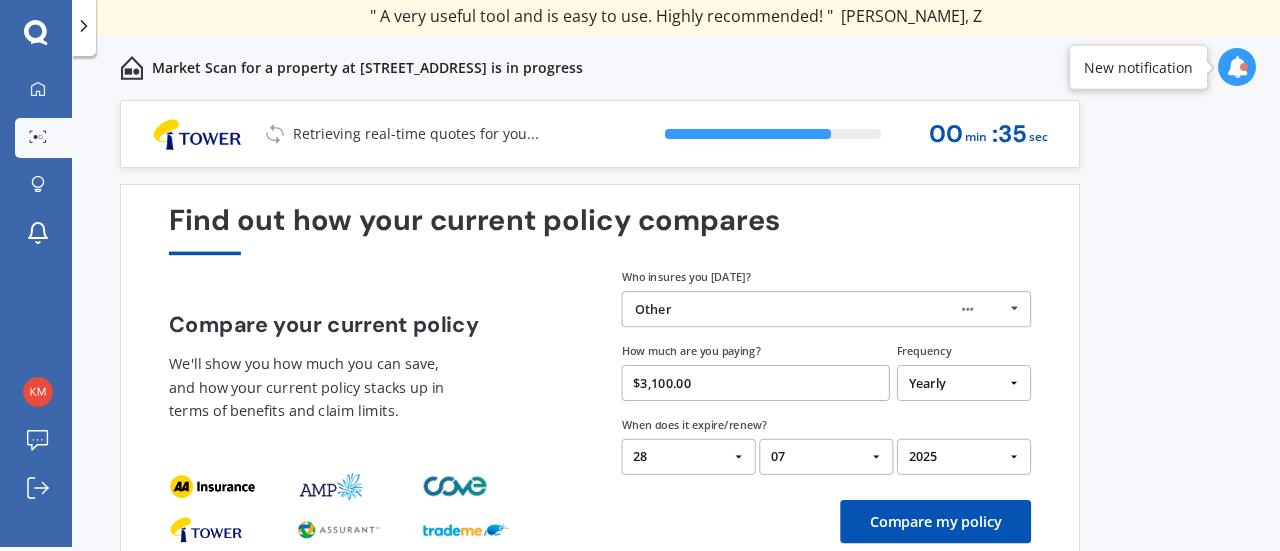 click on "DD 01 02 03 04 05 06 07 08 09 10 11 12 13 14 15 16 17 18 19 20 21 22 23 24 25 26 27 28 29 30 31" at bounding box center [689, 457] 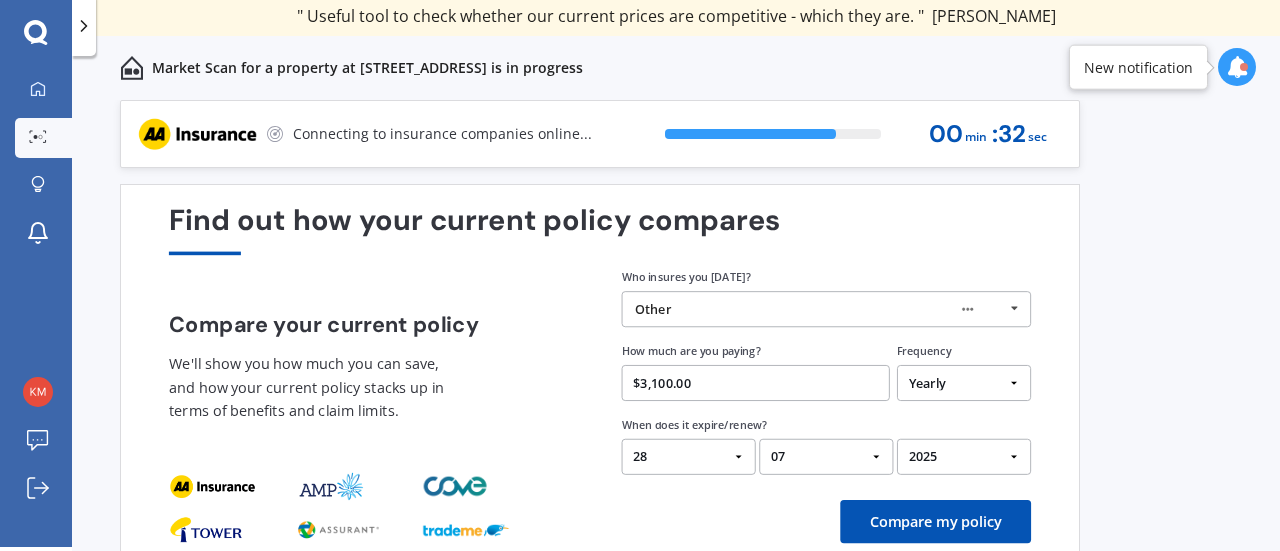 scroll, scrollTop: 94, scrollLeft: 0, axis: vertical 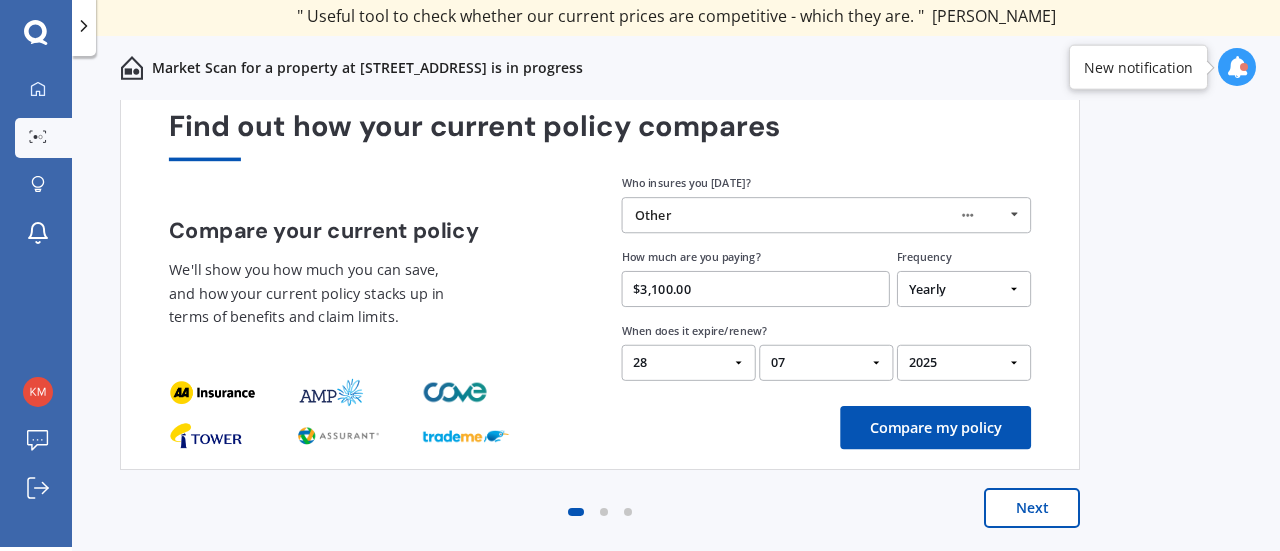 click on "Compare my policy" at bounding box center (935, 427) 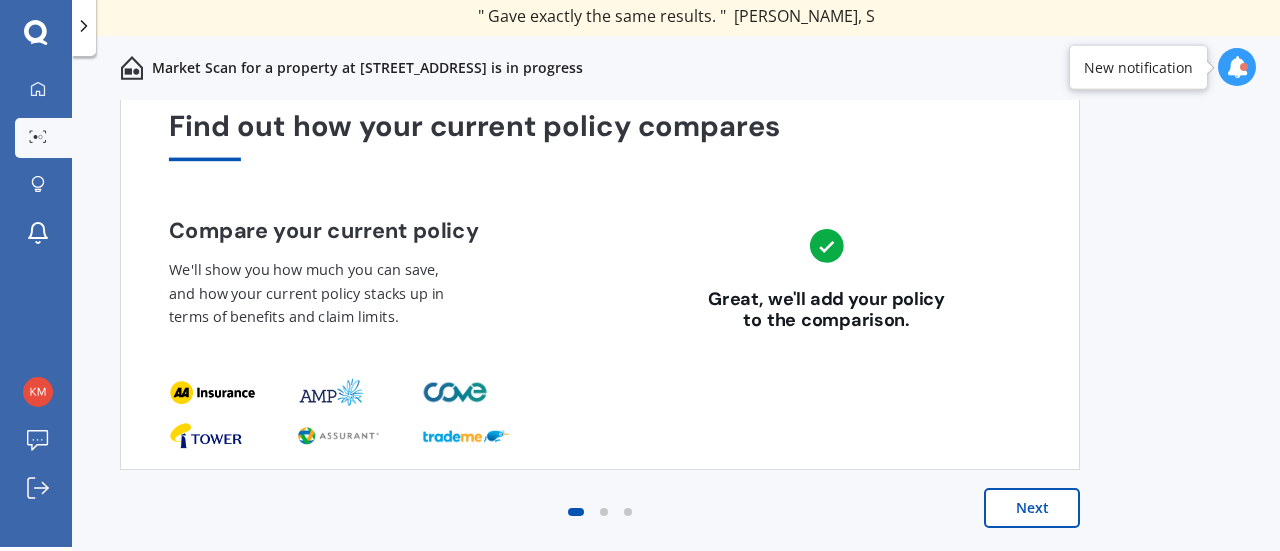 click on "Next" at bounding box center [1032, 508] 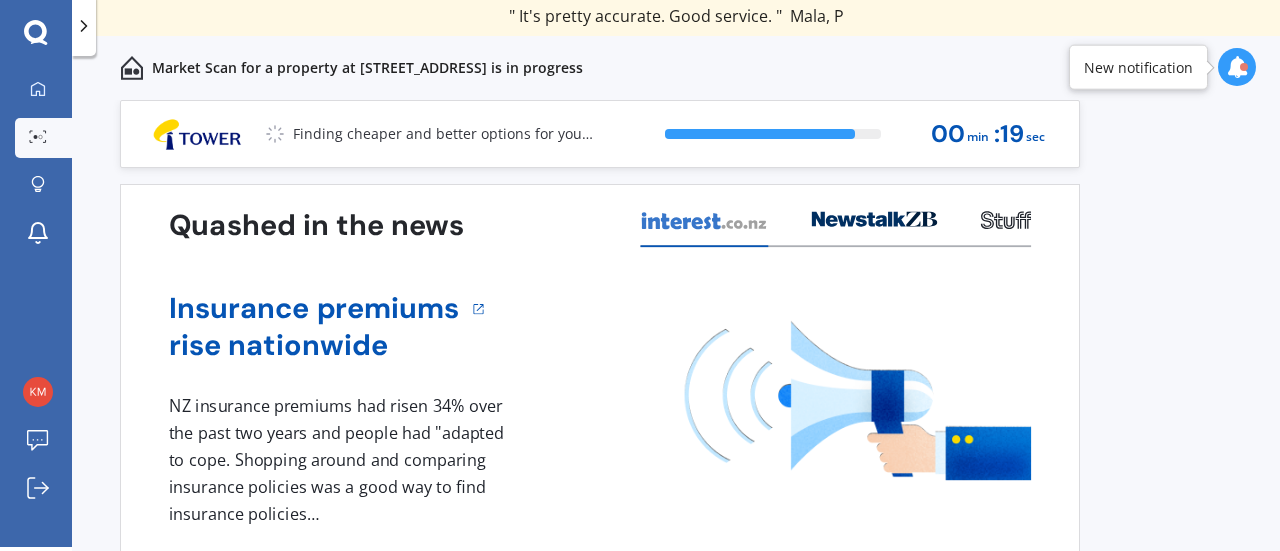scroll, scrollTop: 94, scrollLeft: 0, axis: vertical 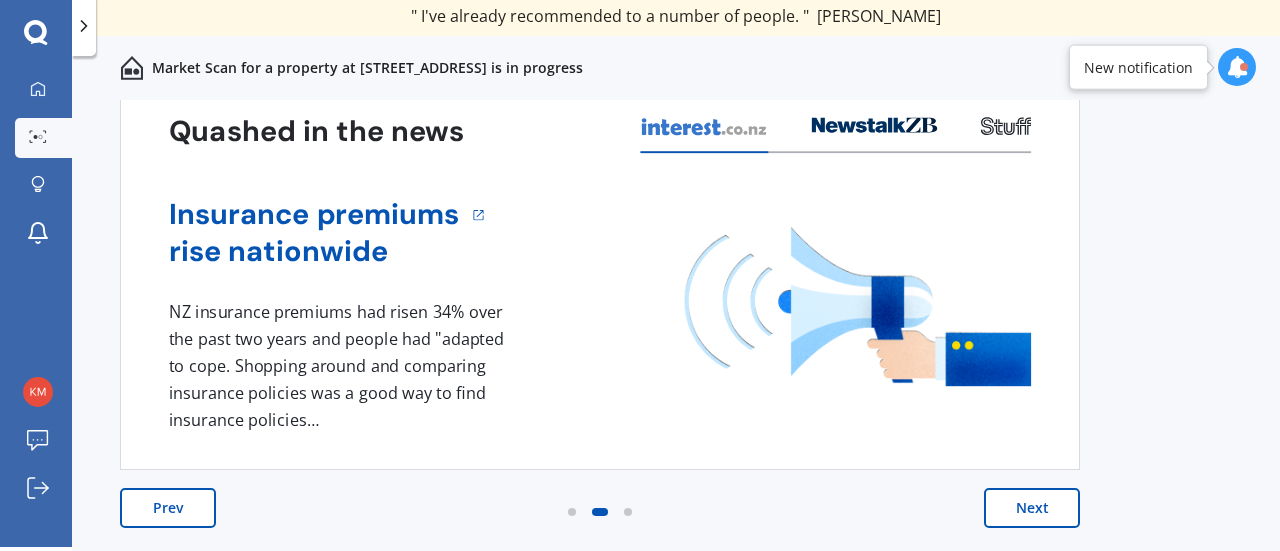 click on "Next" at bounding box center [1032, 508] 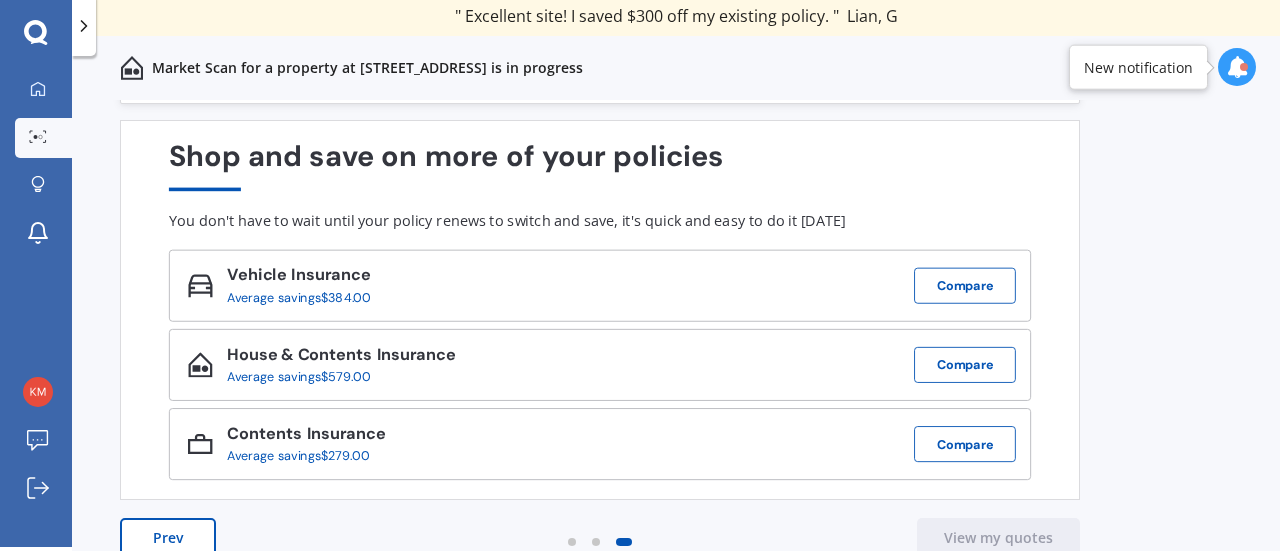 scroll, scrollTop: 94, scrollLeft: 0, axis: vertical 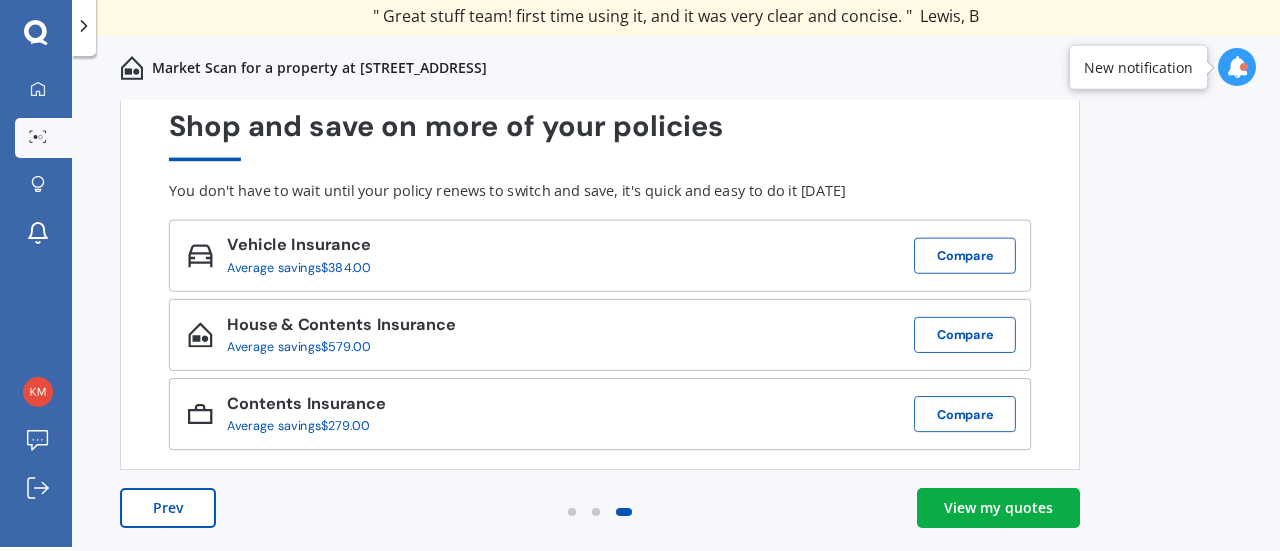 click on "View my quotes" at bounding box center (998, 508) 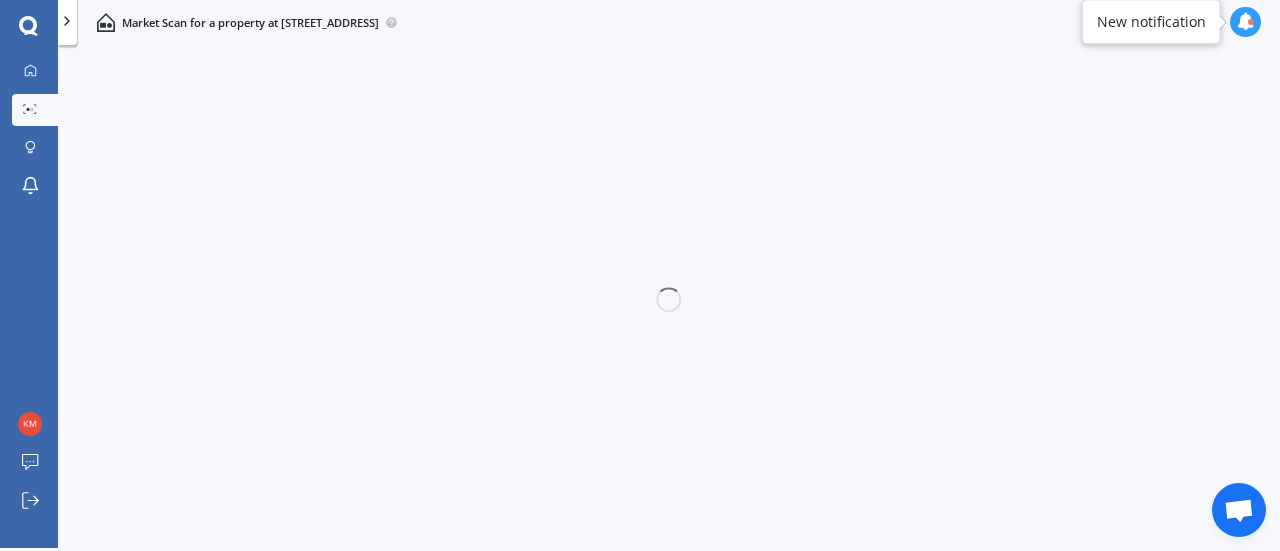 scroll, scrollTop: 4, scrollLeft: 0, axis: vertical 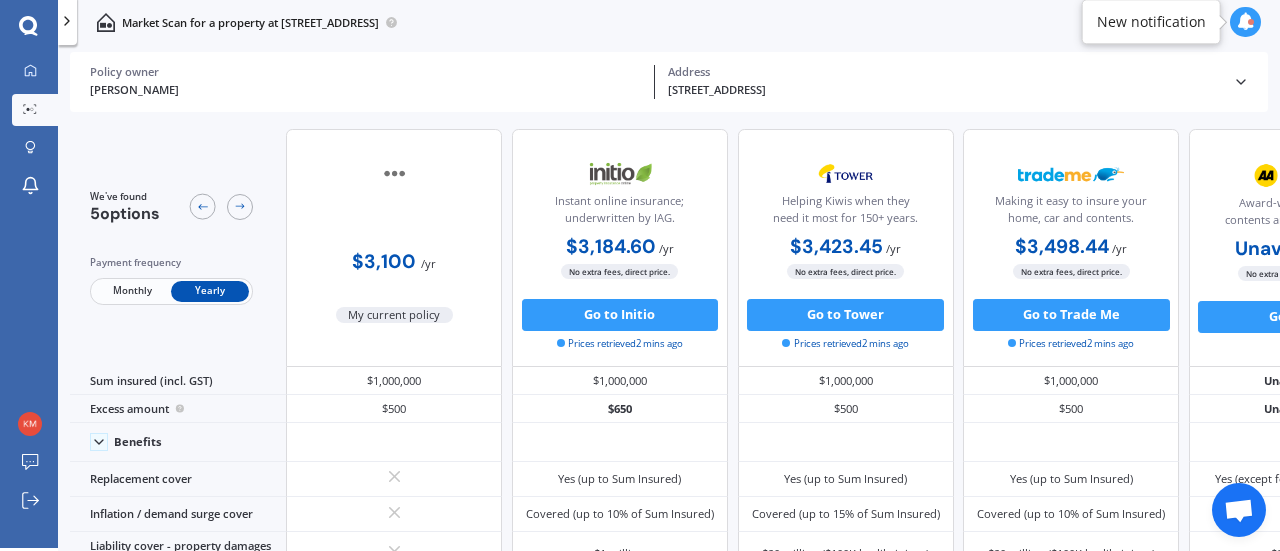 click on "No extra fees, direct price." at bounding box center (1297, 274) 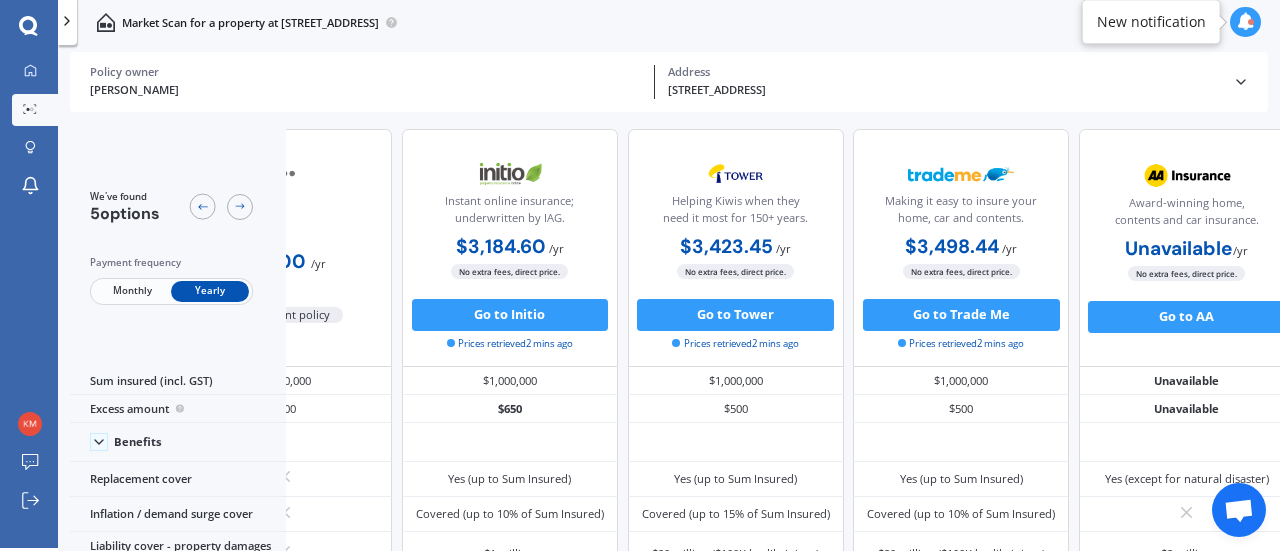 scroll, scrollTop: 0, scrollLeft: 140, axis: horizontal 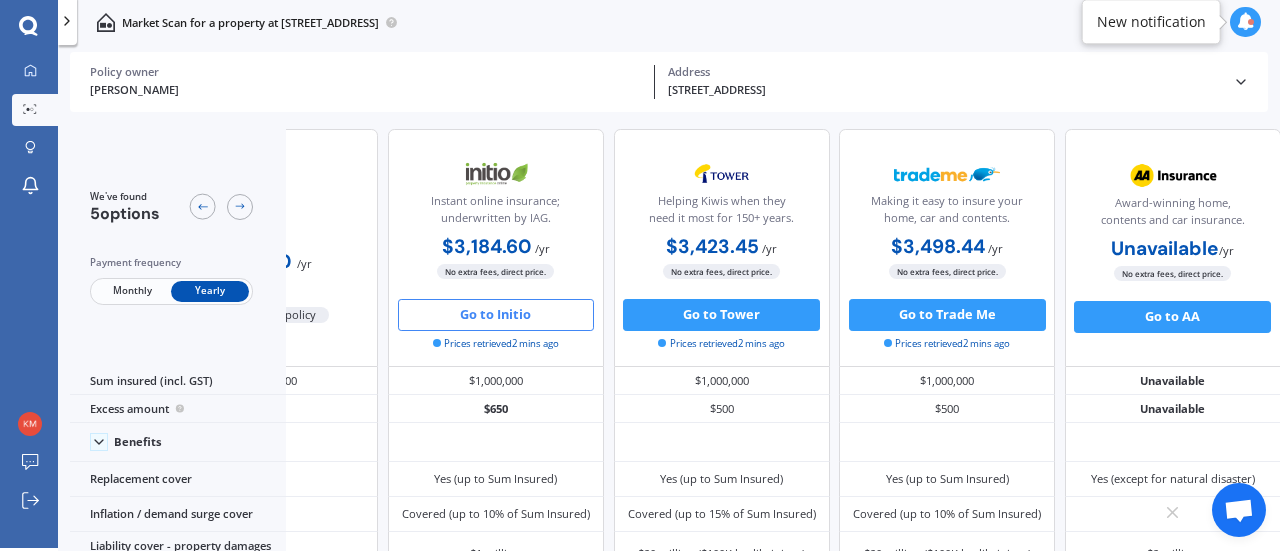click on "Go to Initio" at bounding box center [496, 315] 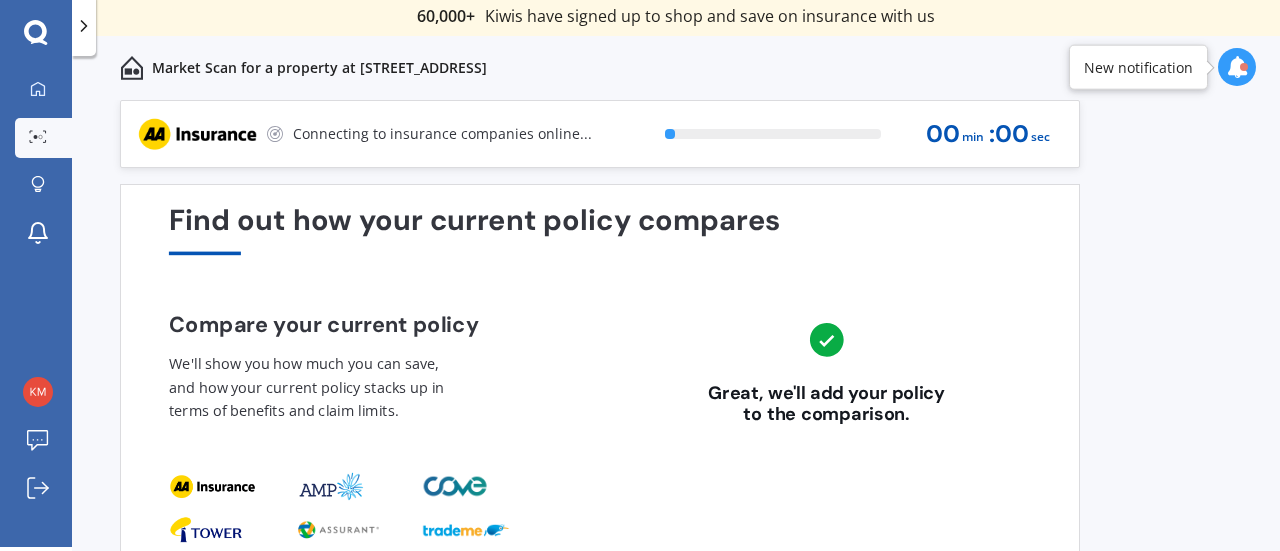 scroll, scrollTop: 4, scrollLeft: 0, axis: vertical 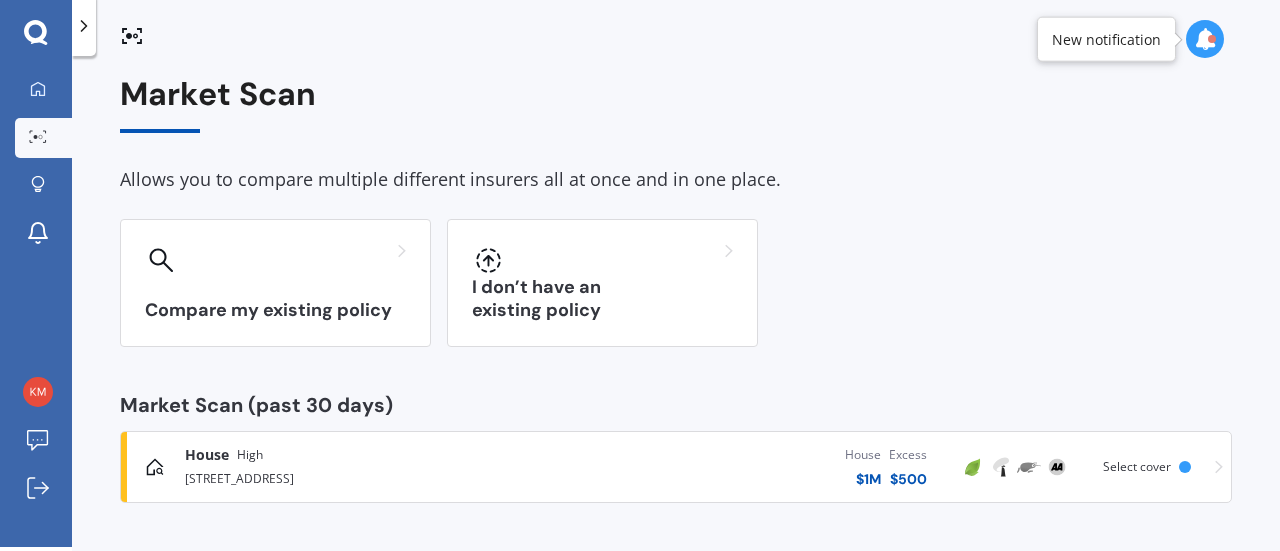 click on "House $ 1M Excess $ 500" at bounding box center (734, 467) 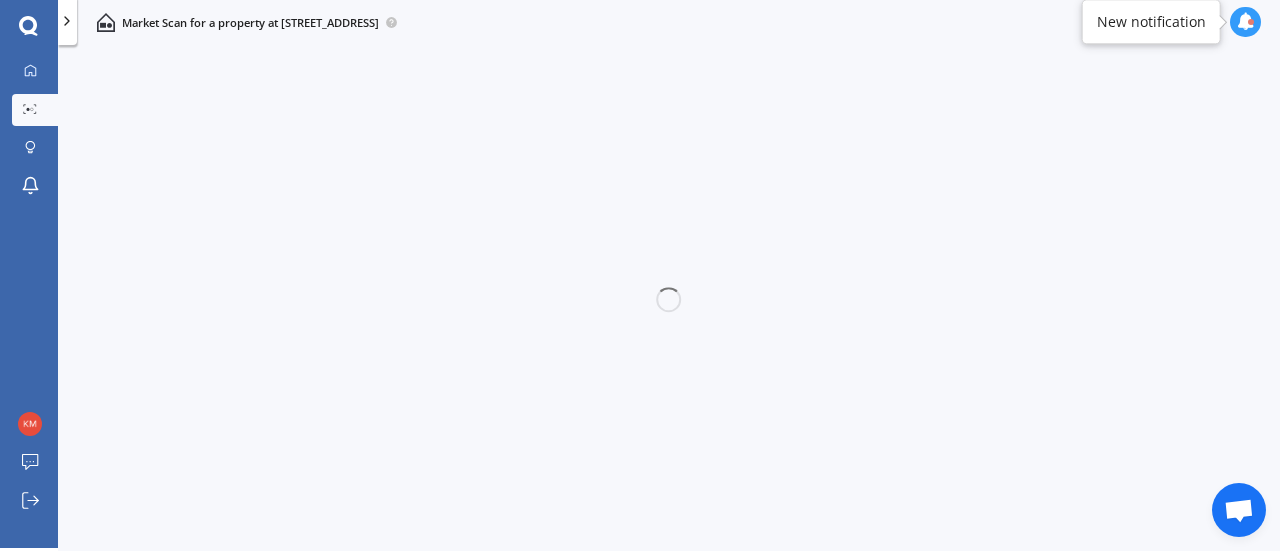 scroll, scrollTop: 4, scrollLeft: 0, axis: vertical 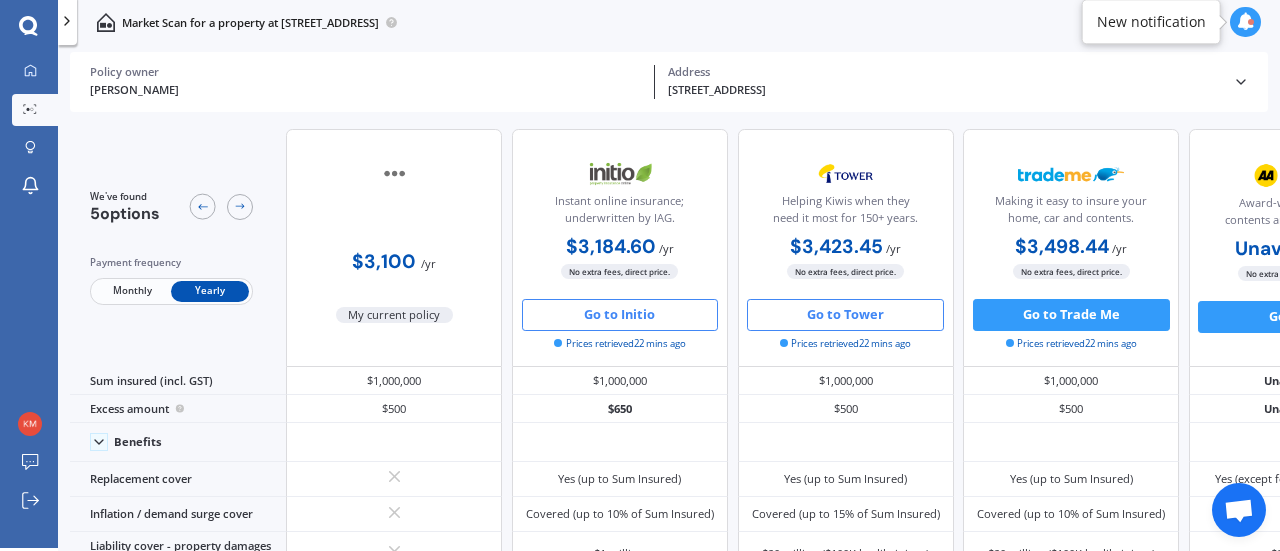 click on "Go to Tower" at bounding box center (845, 315) 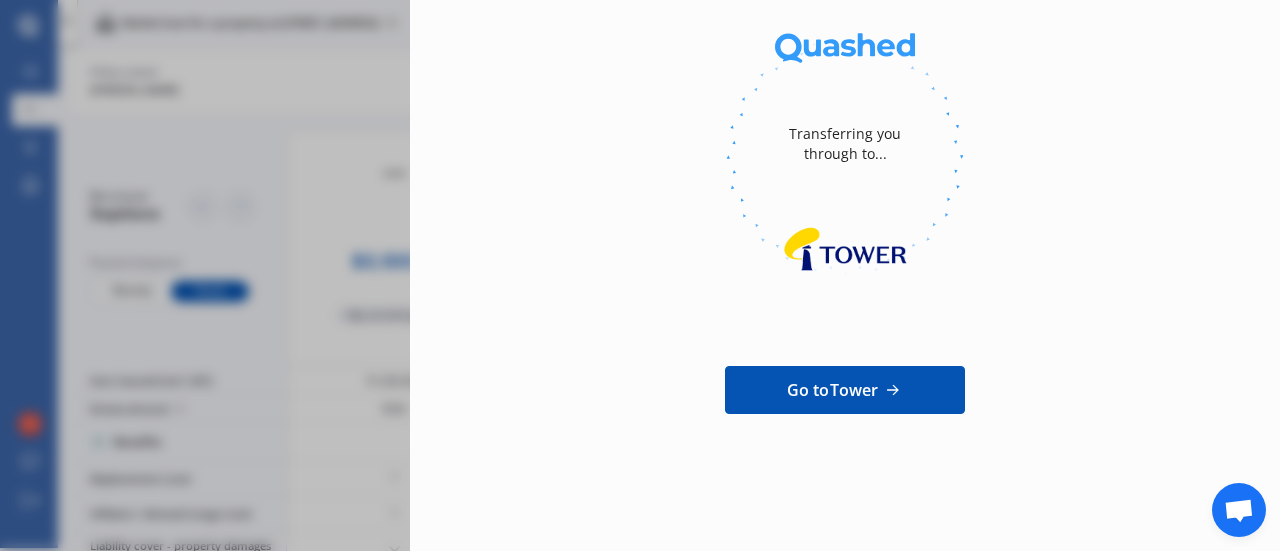 scroll, scrollTop: 170, scrollLeft: 0, axis: vertical 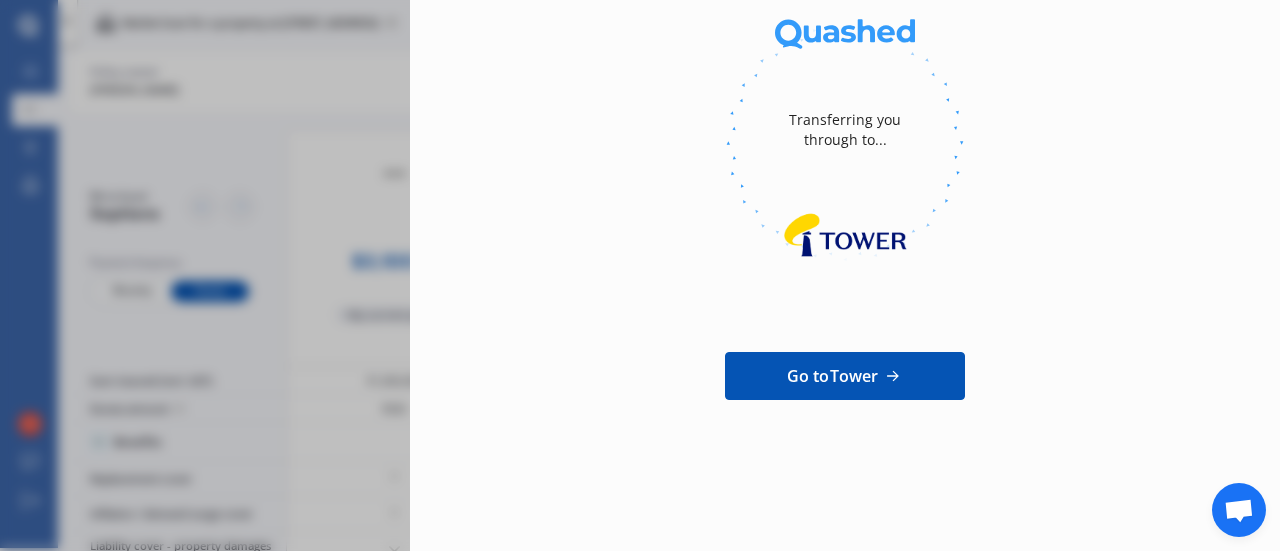 click on "Go to  Tower" at bounding box center [833, 376] 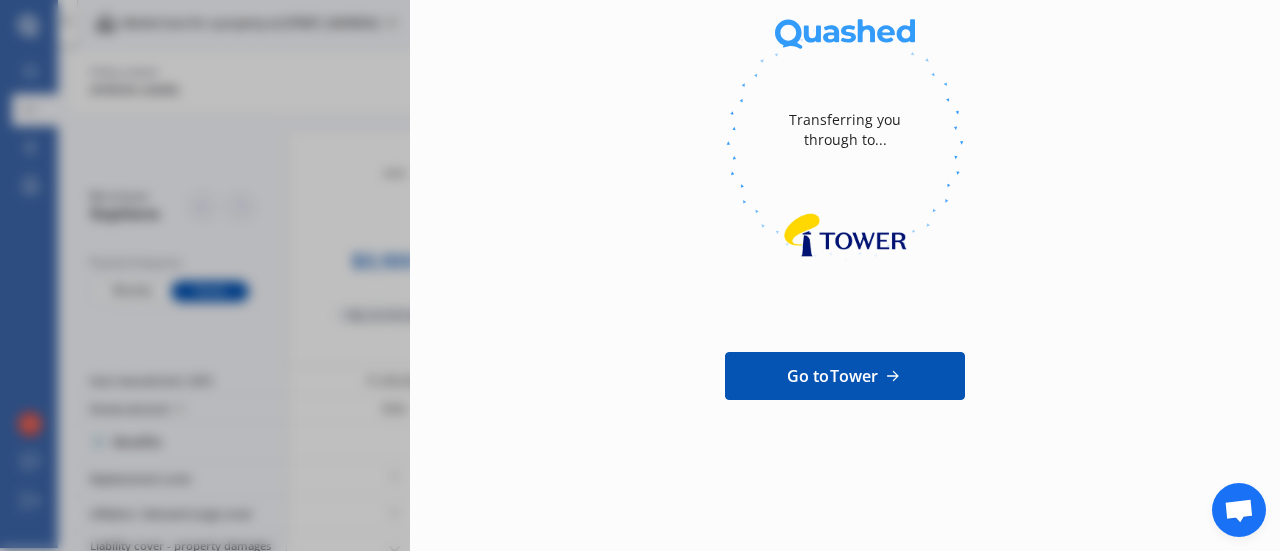 scroll, scrollTop: 4, scrollLeft: 0, axis: vertical 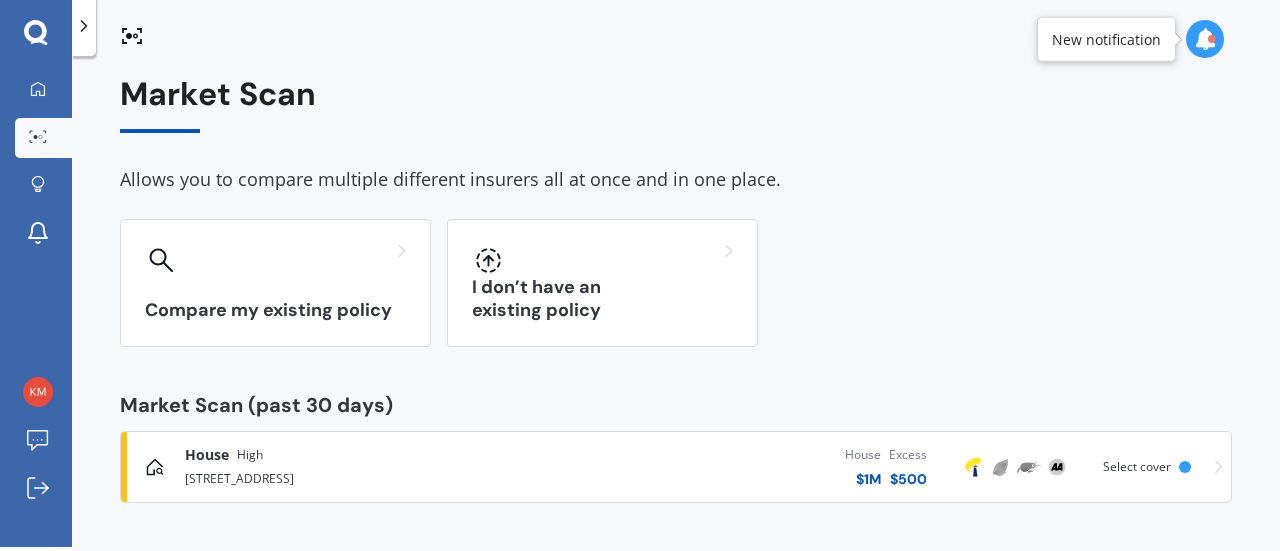 click on "House $ 1M Excess $ 500" at bounding box center [734, 467] 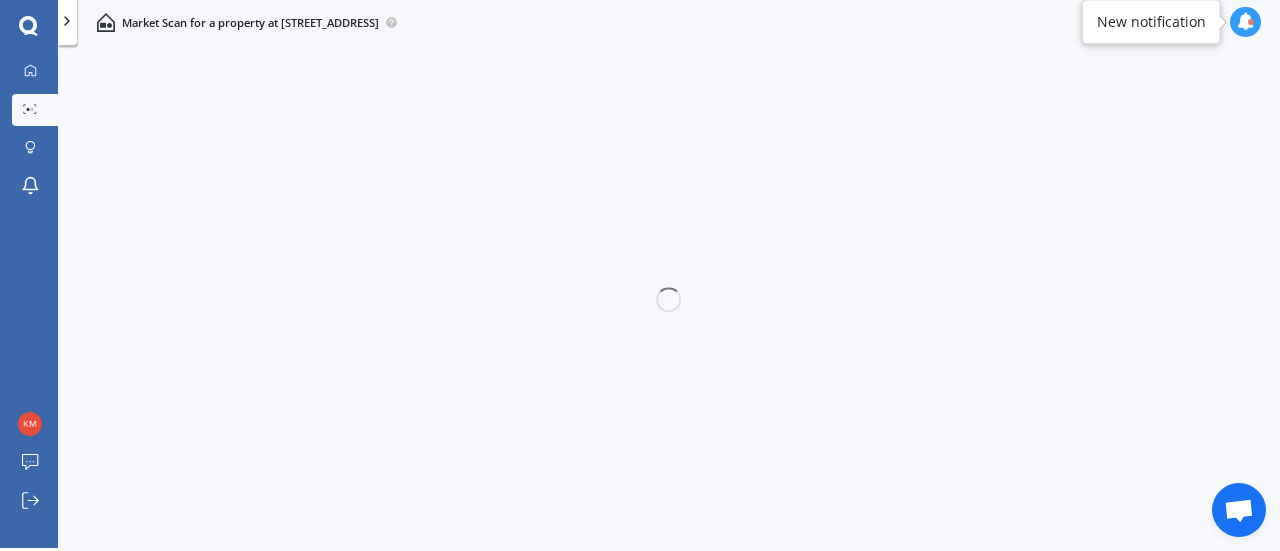 scroll, scrollTop: 4, scrollLeft: 0, axis: vertical 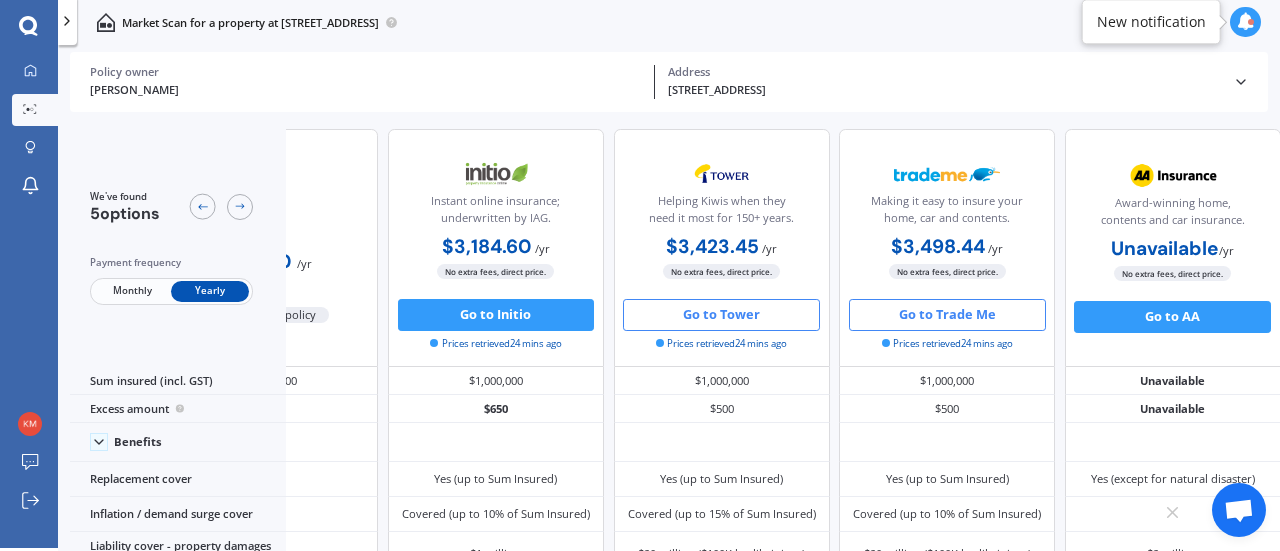 click on "Go to Trade Me" at bounding box center [947, 315] 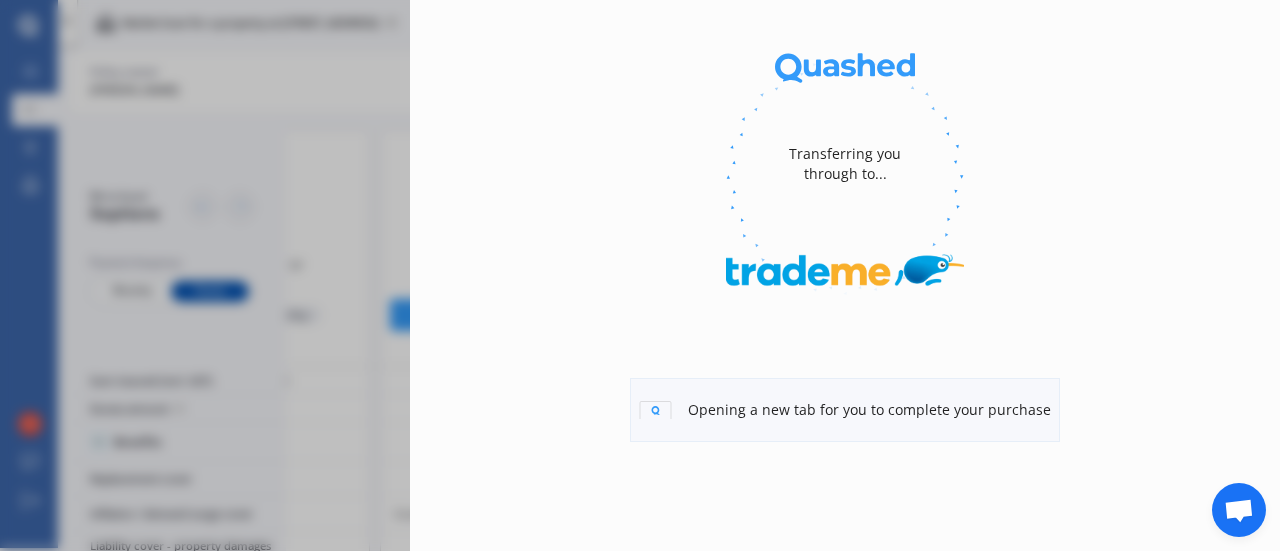 scroll, scrollTop: 170, scrollLeft: 0, axis: vertical 